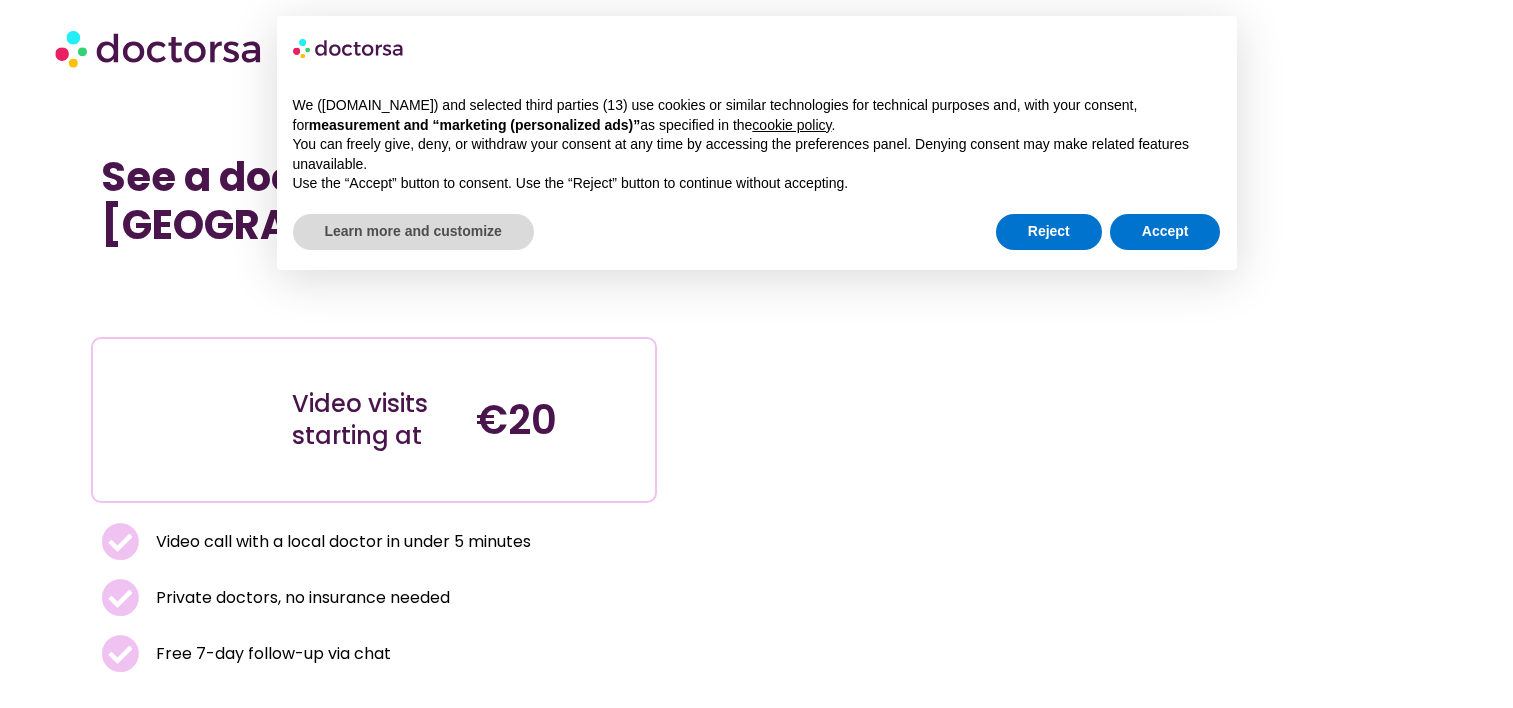 scroll, scrollTop: 0, scrollLeft: 0, axis: both 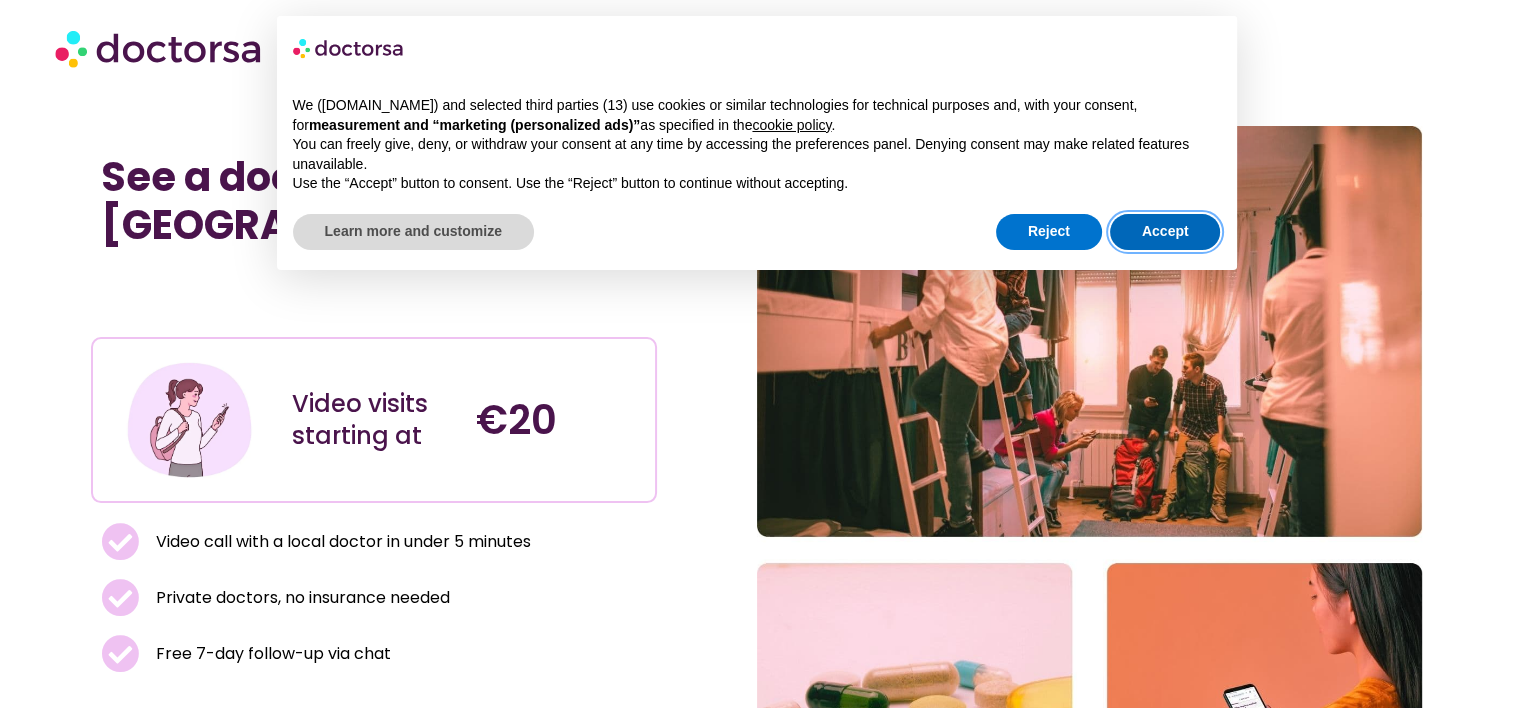 click on "Accept" at bounding box center [1165, 232] 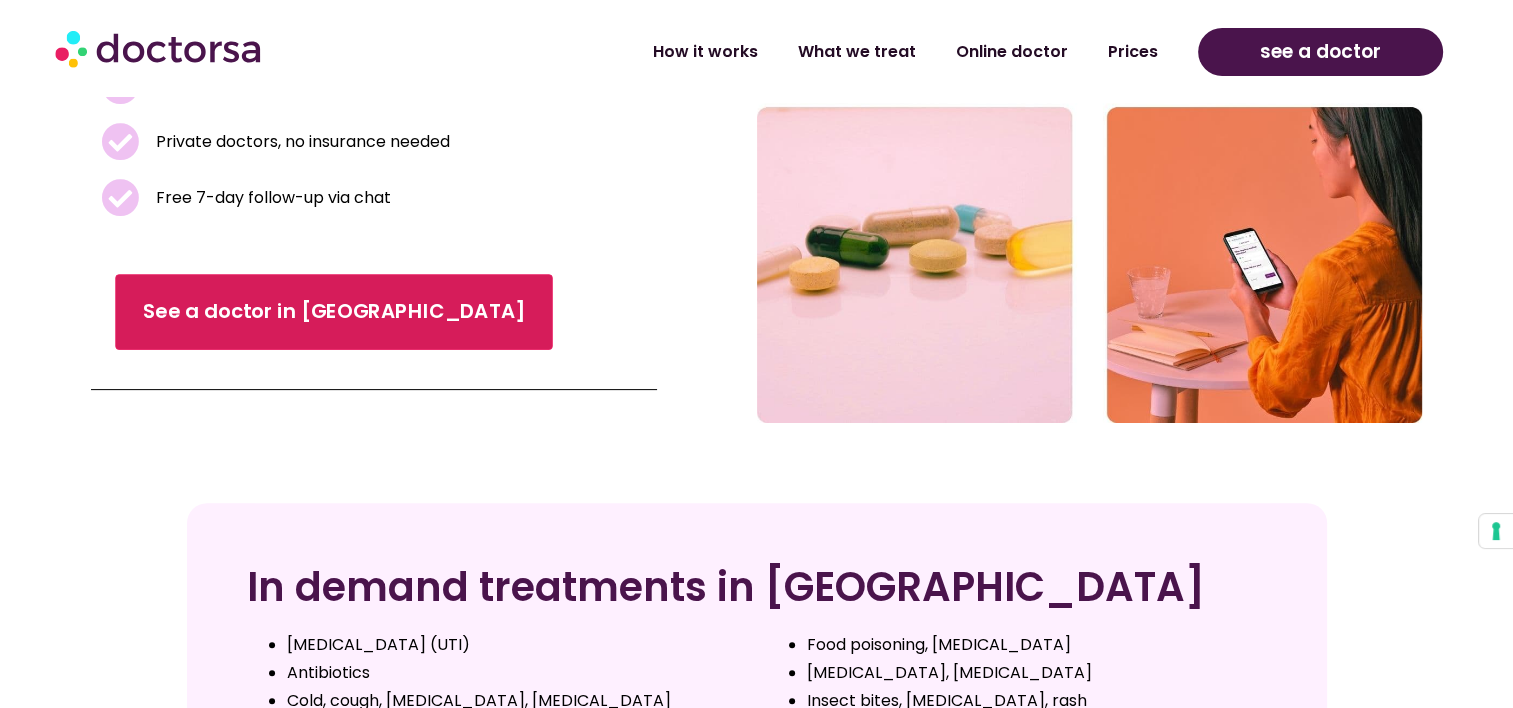 scroll, scrollTop: 456, scrollLeft: 0, axis: vertical 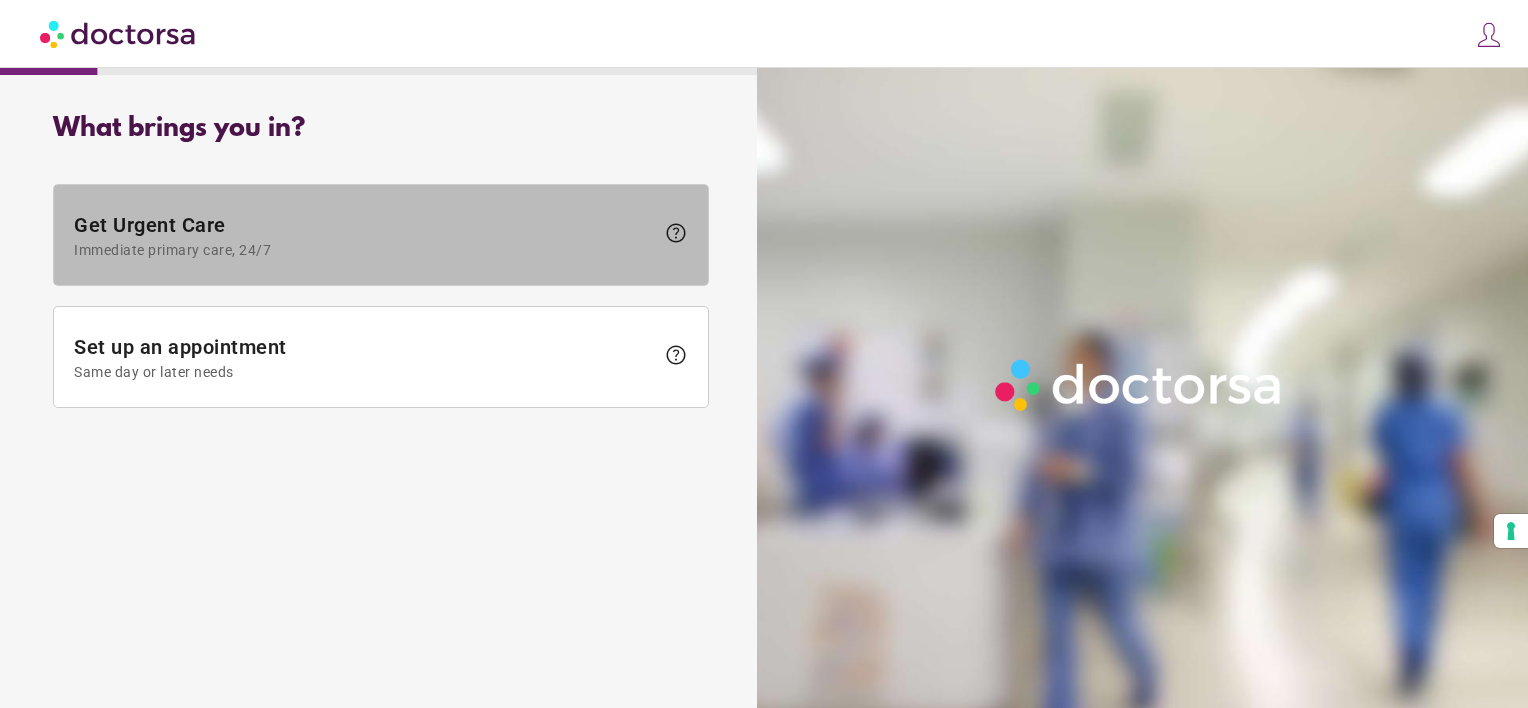 click on "Immediate primary care, 24/7" at bounding box center [364, 250] 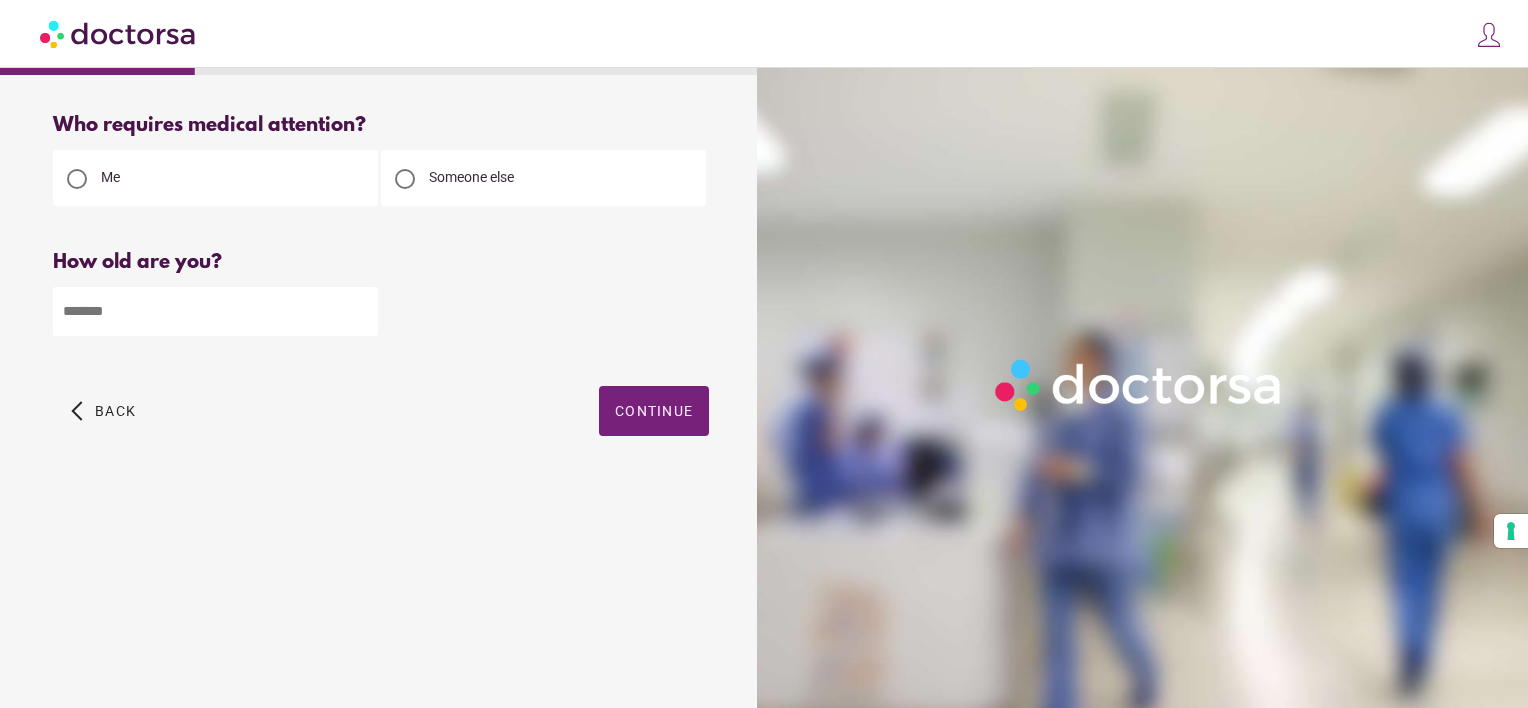 click at bounding box center [215, 311] 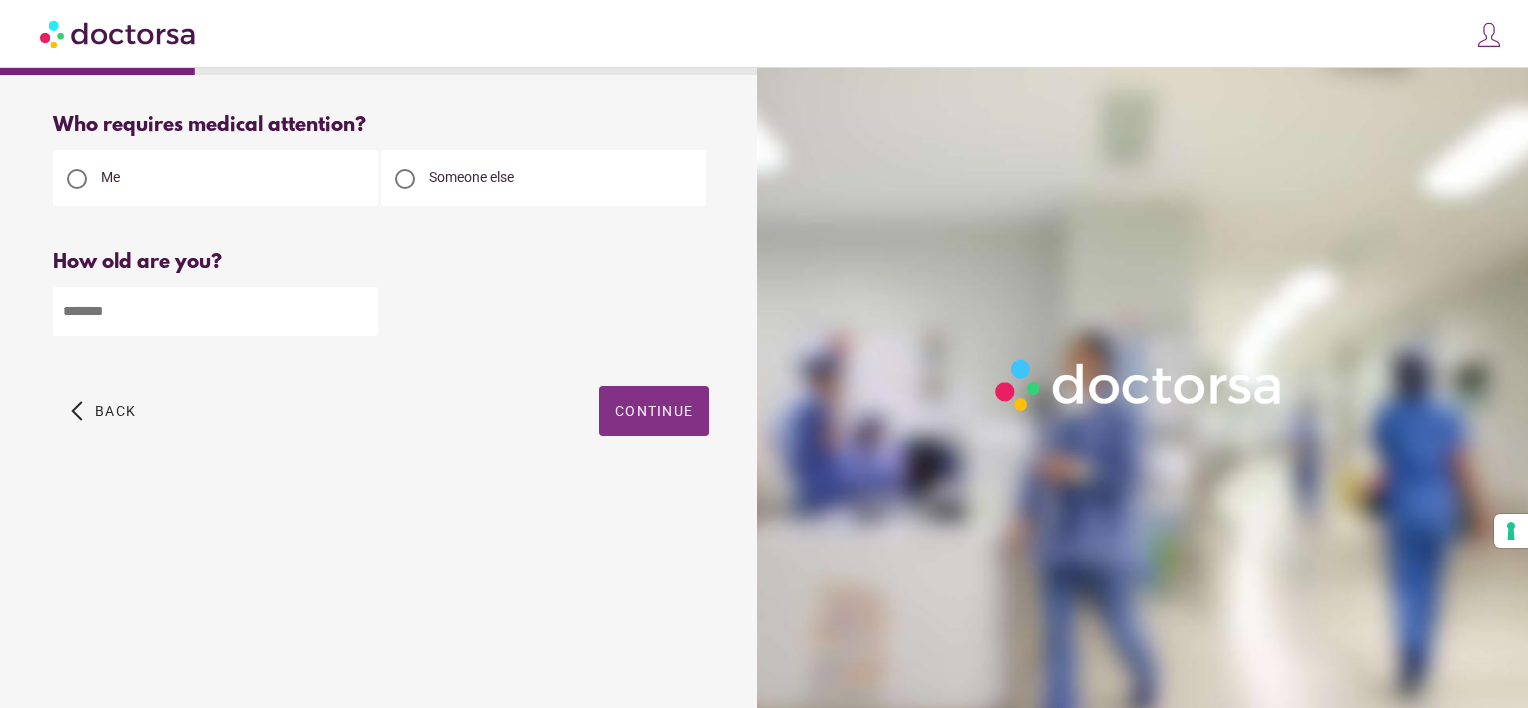 type on "**" 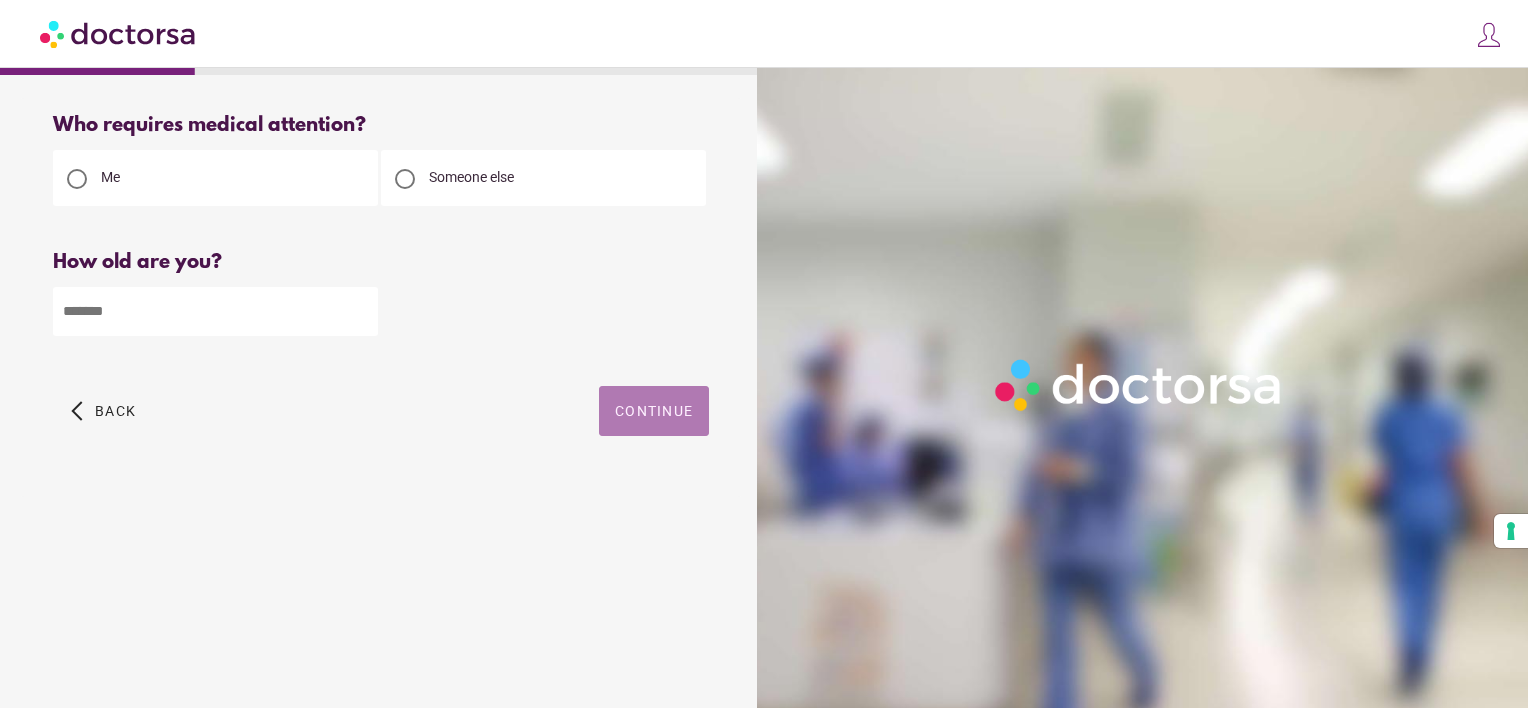 click at bounding box center [654, 411] 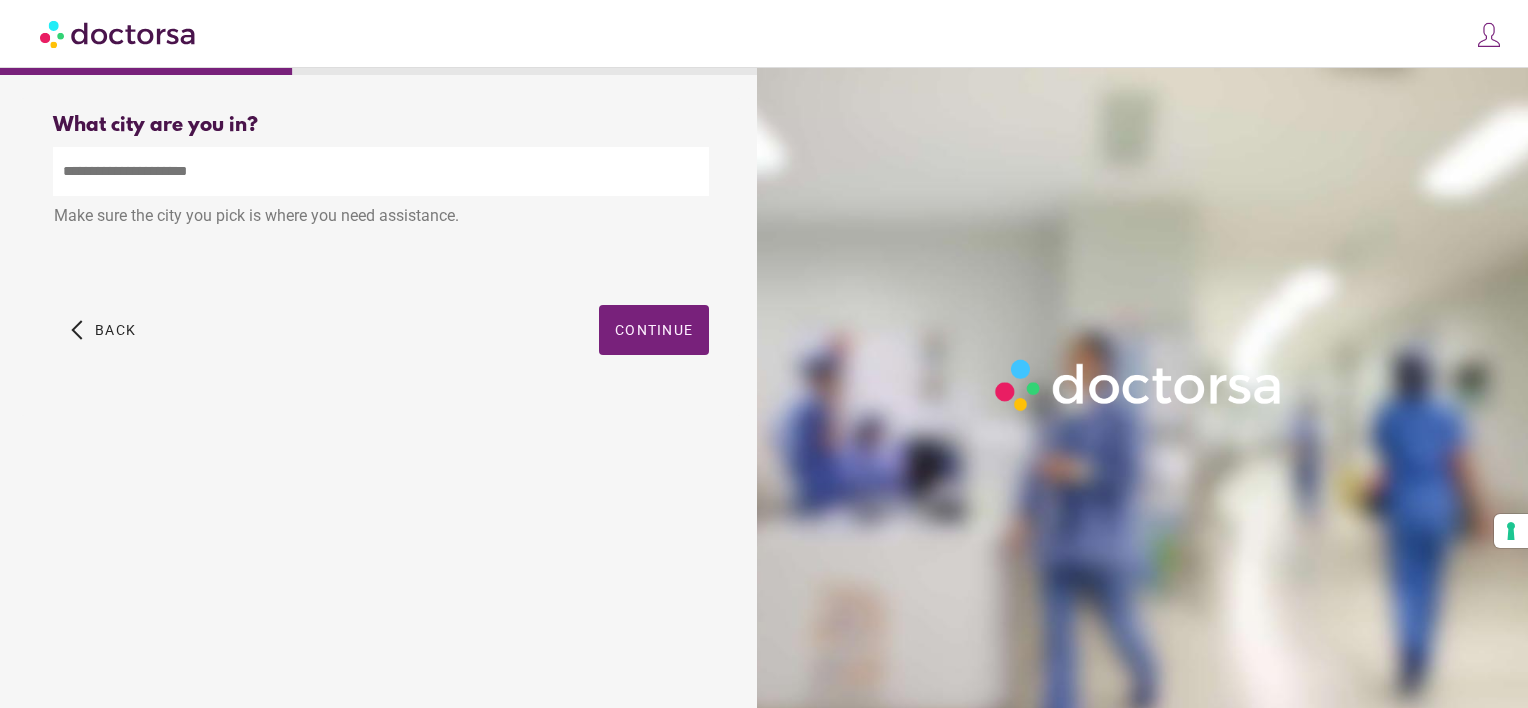 click at bounding box center (381, 171) 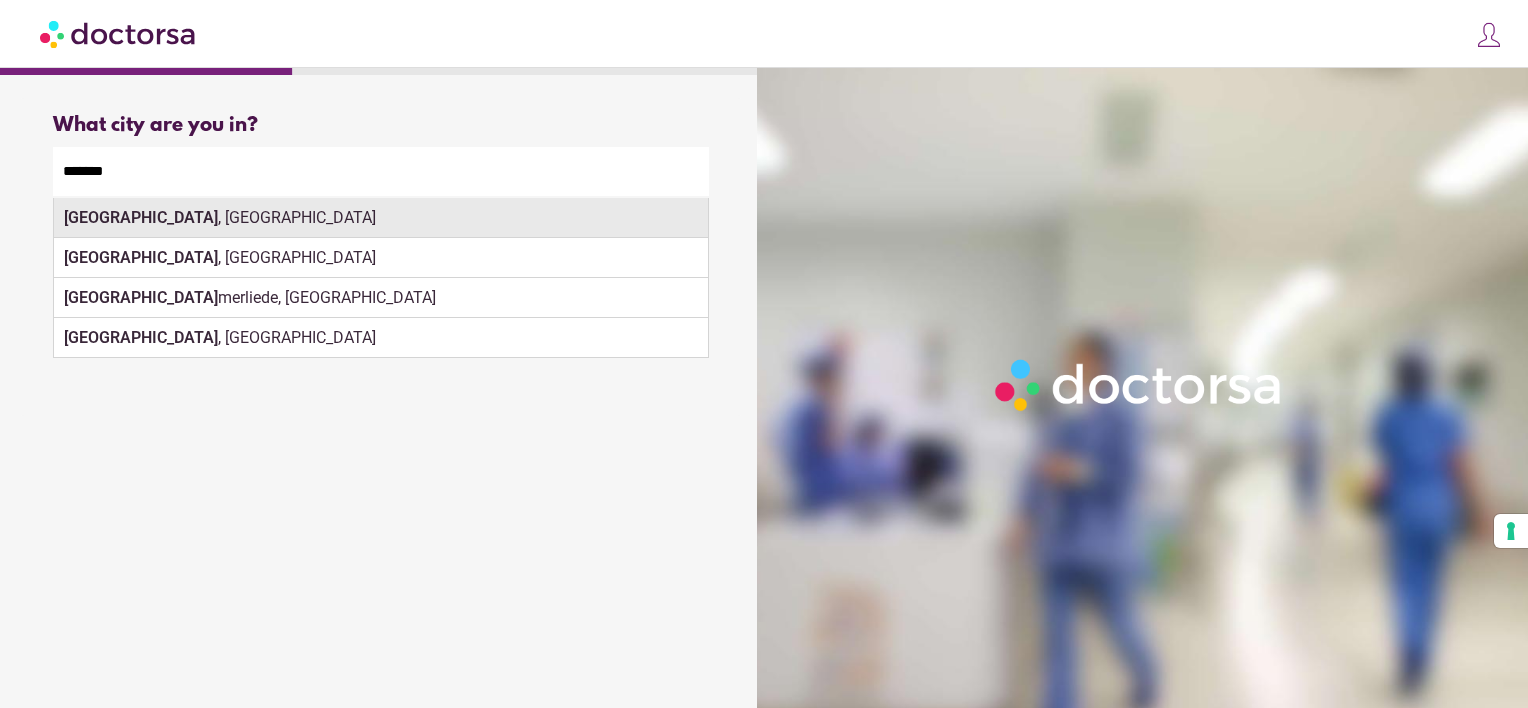 click on "Haarlem , Netherlands" at bounding box center [381, 218] 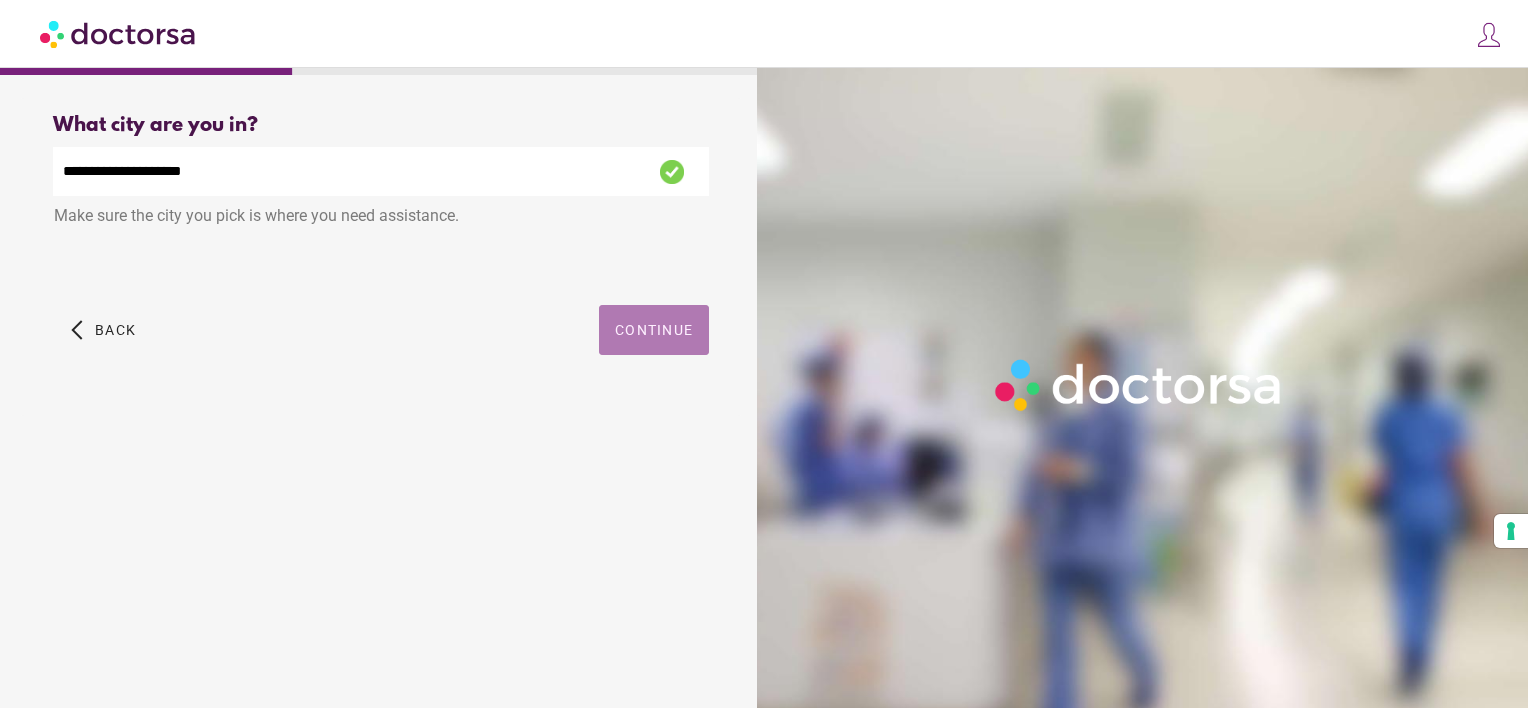 click at bounding box center (654, 330) 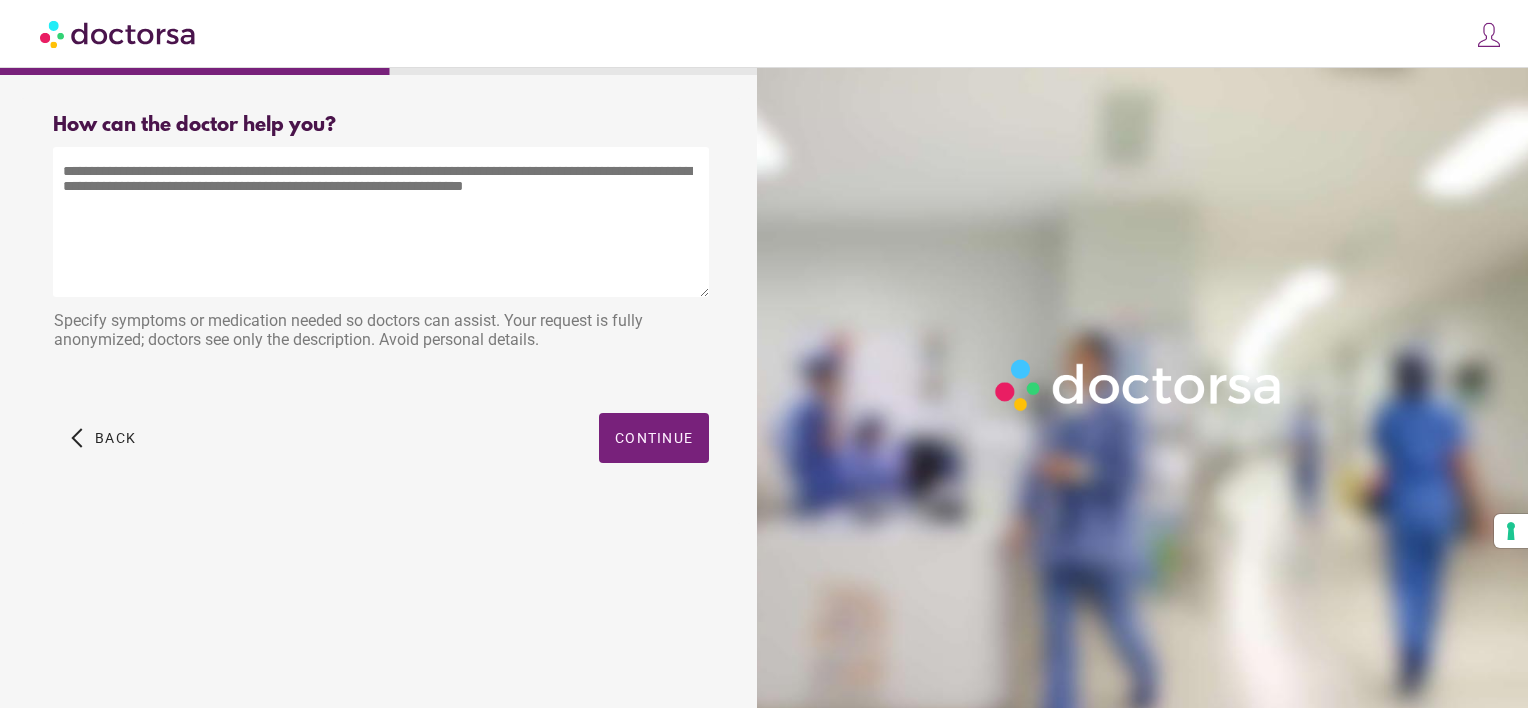 click at bounding box center (381, 222) 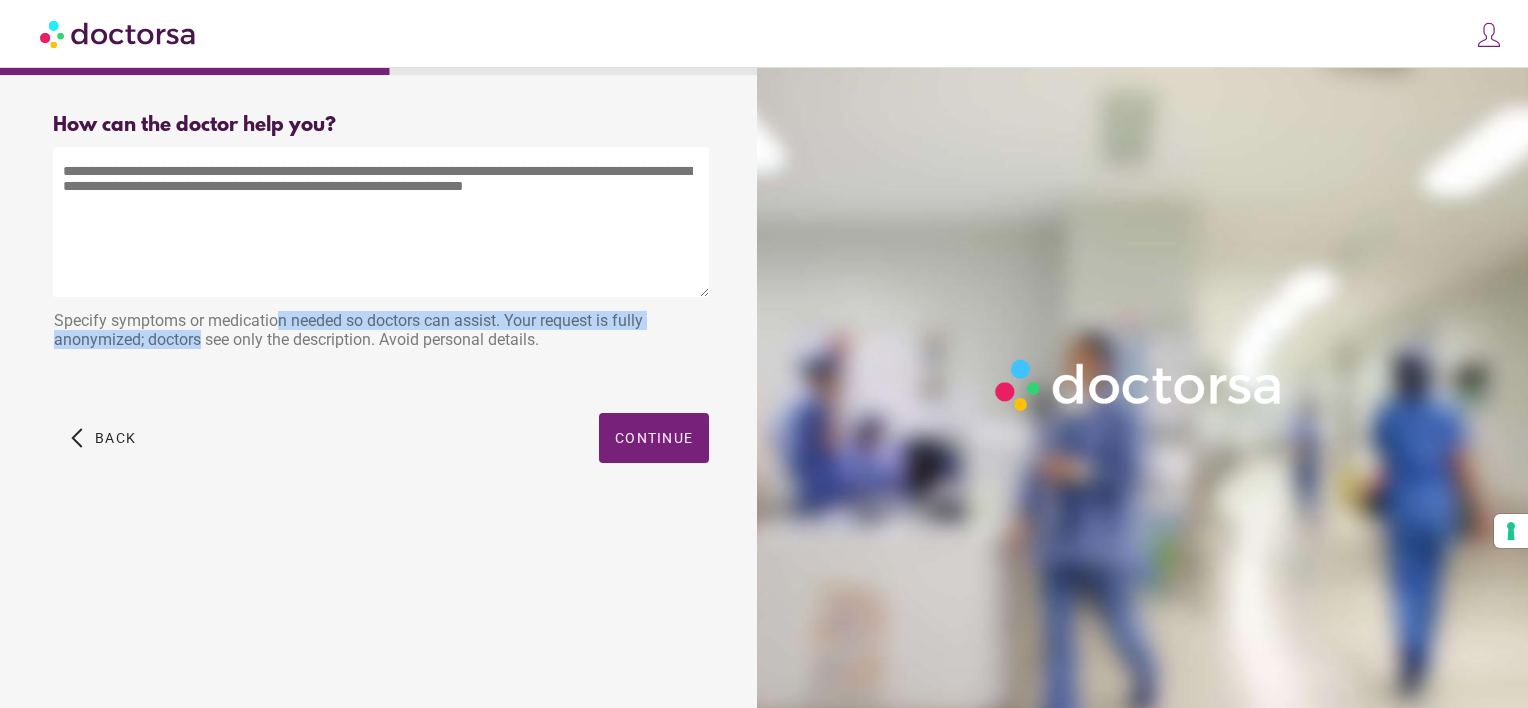 drag, startPoint x: 76, startPoint y: 320, endPoint x: 565, endPoint y: 329, distance: 489.08282 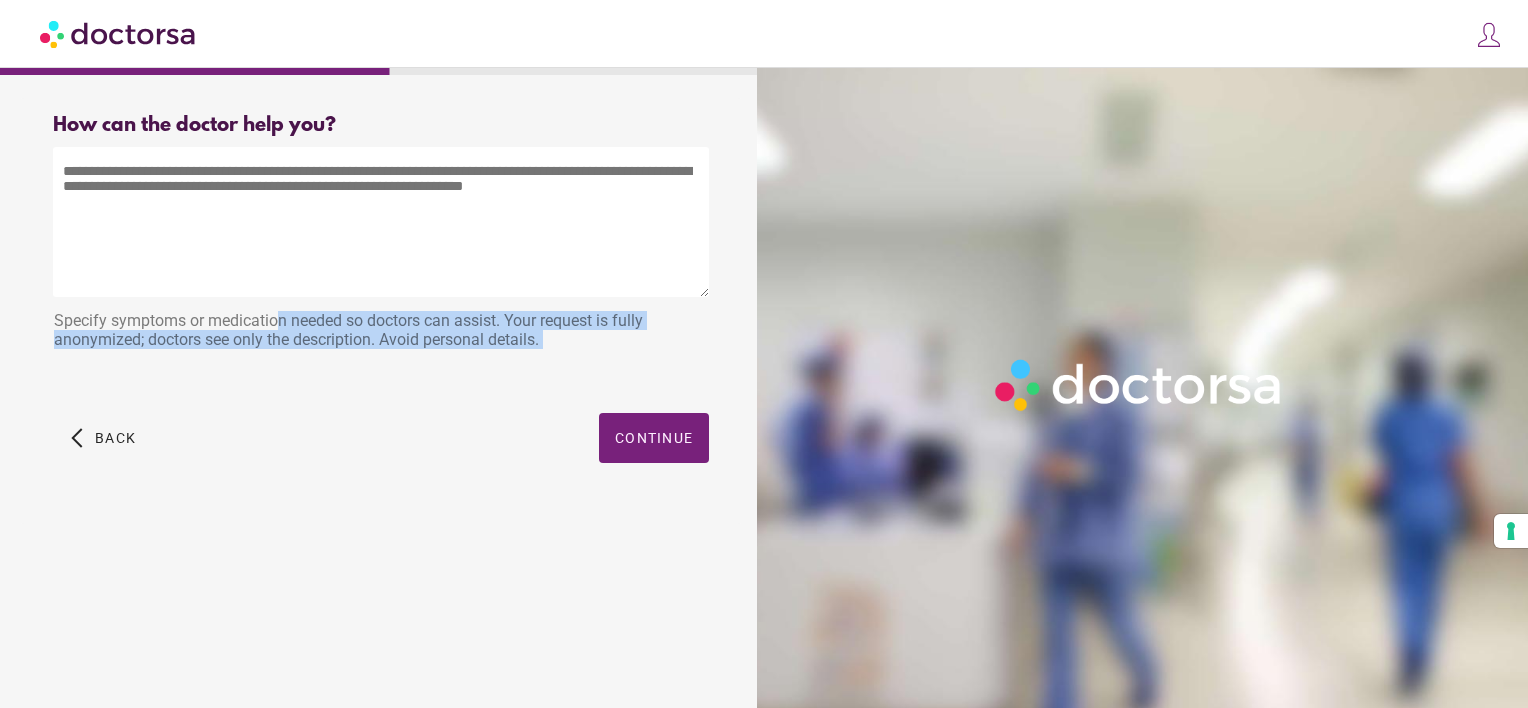 drag, startPoint x: 83, startPoint y: 325, endPoint x: 594, endPoint y: 371, distance: 513.0663 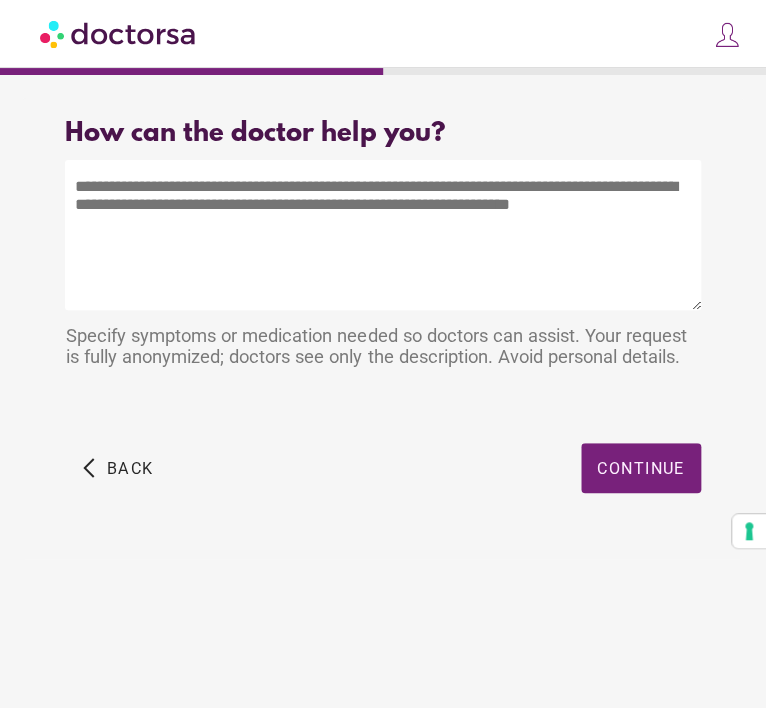 click at bounding box center [382, 235] 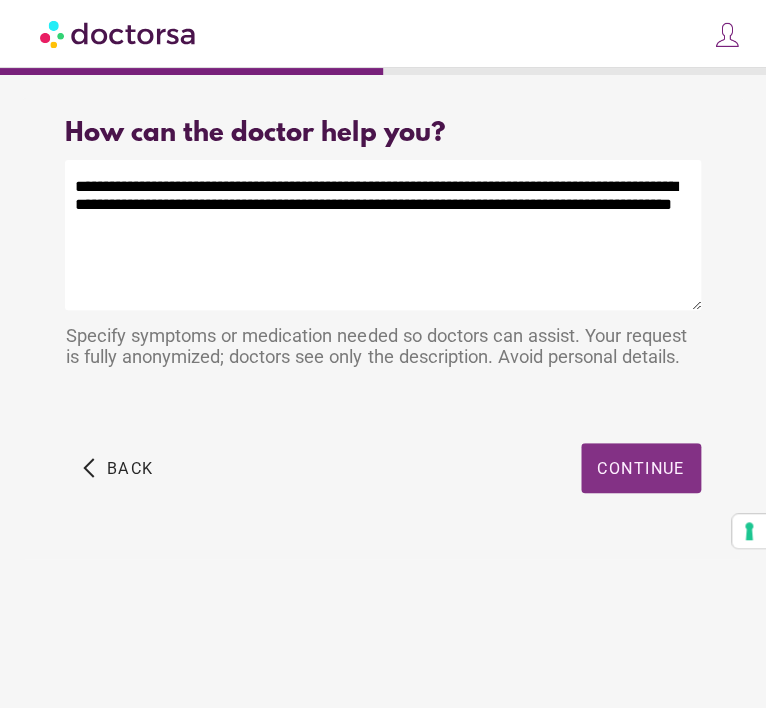 type on "**********" 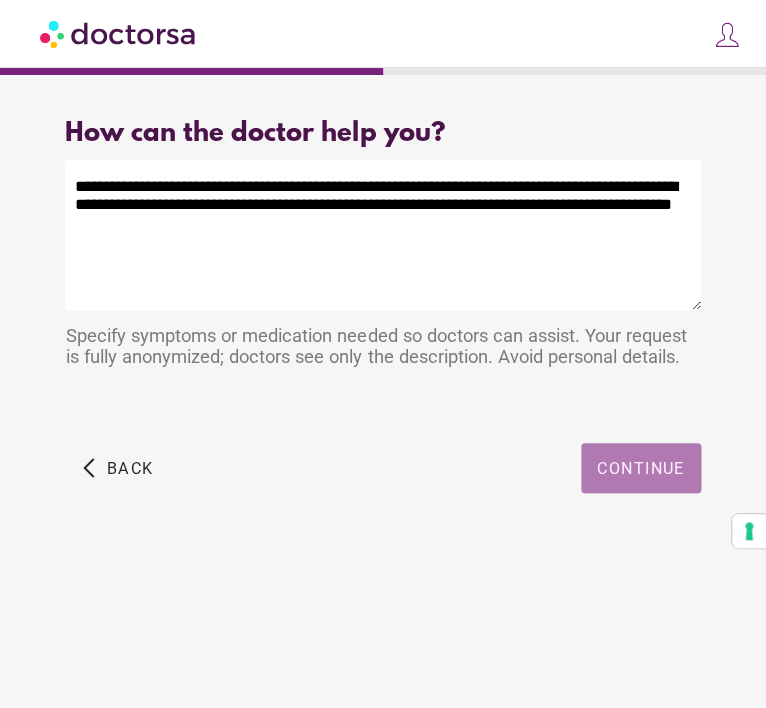 click at bounding box center (641, 468) 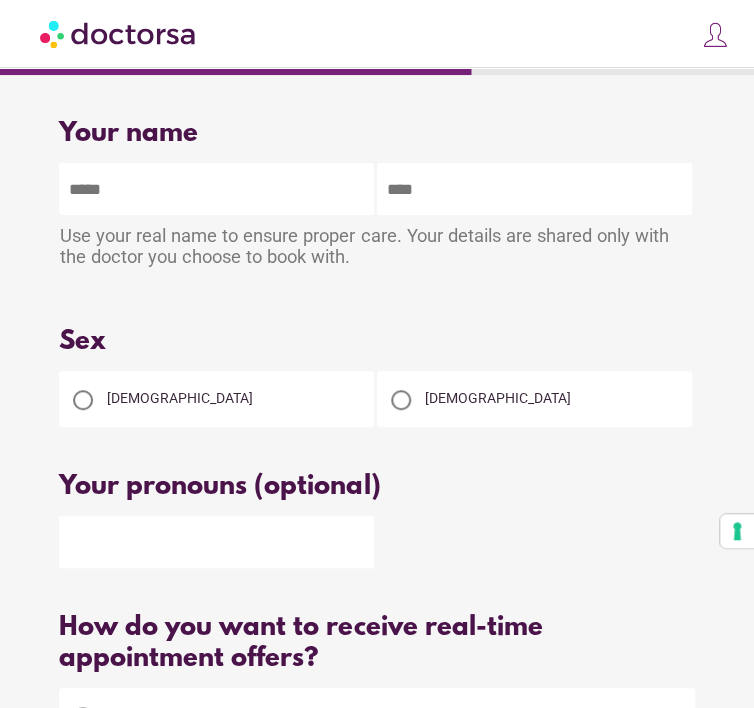 click on "Male" at bounding box center [498, 398] 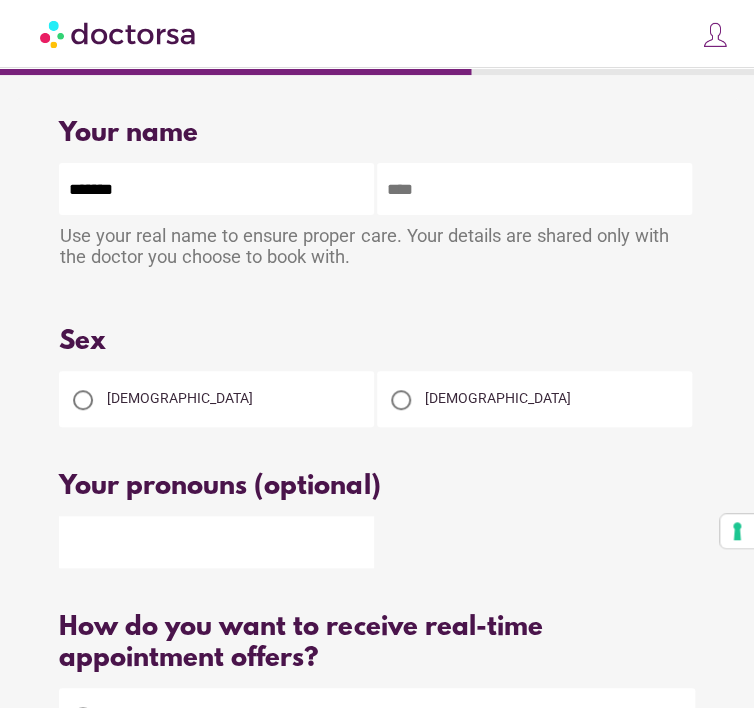 type on "*********" 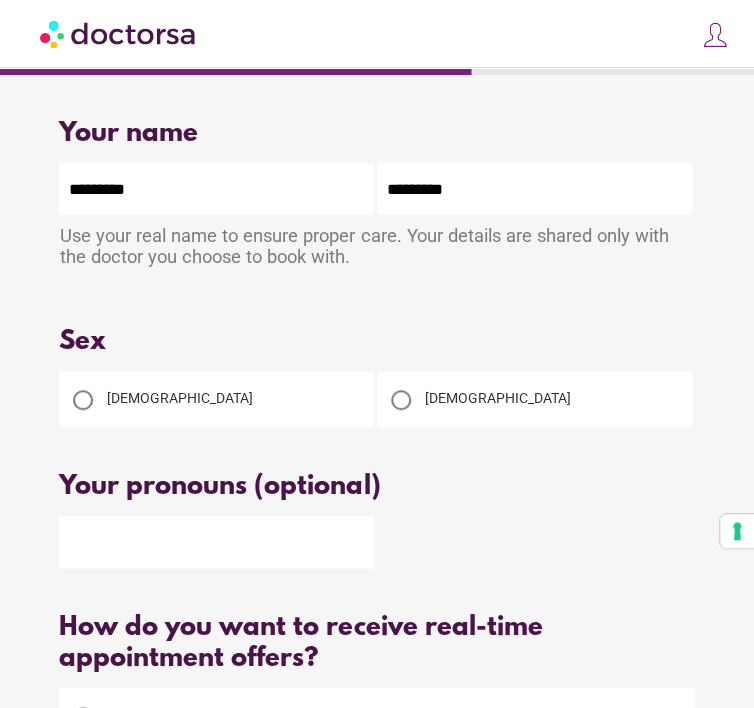 type on "**********" 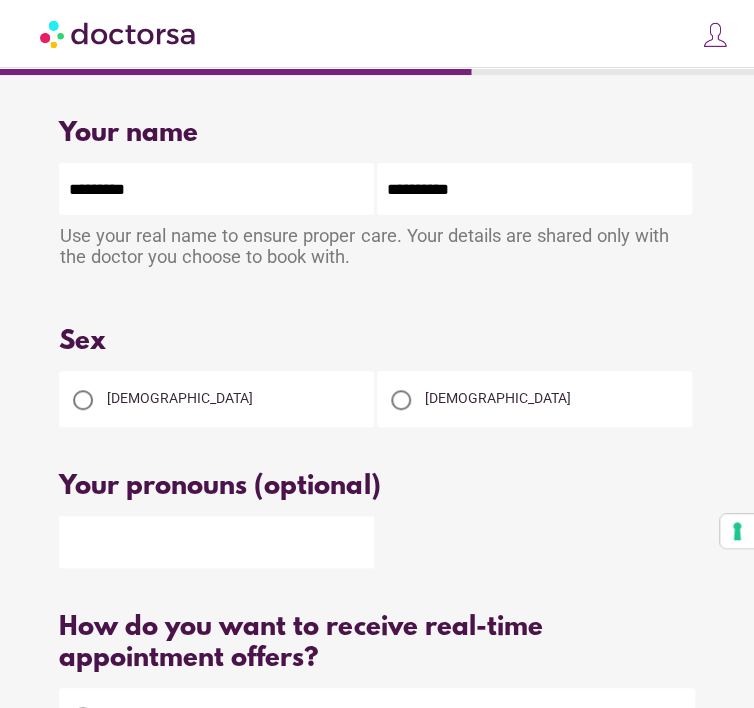 type on "**********" 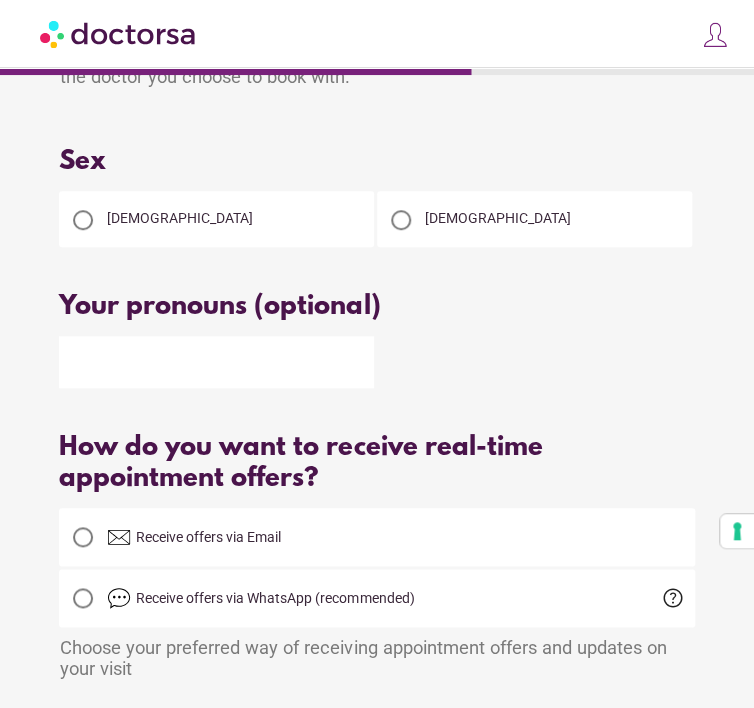 type on "**********" 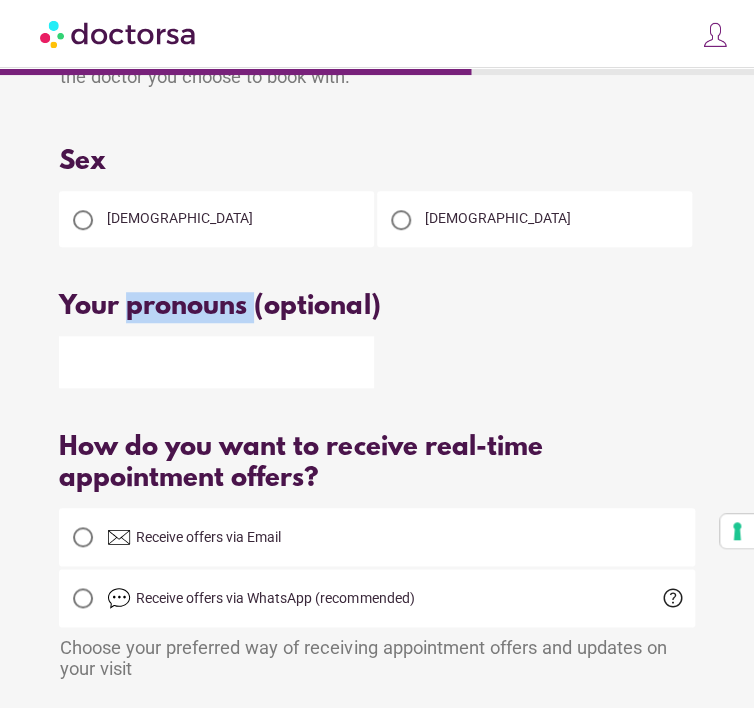 click on "Your pronouns (optional)" at bounding box center [376, 307] 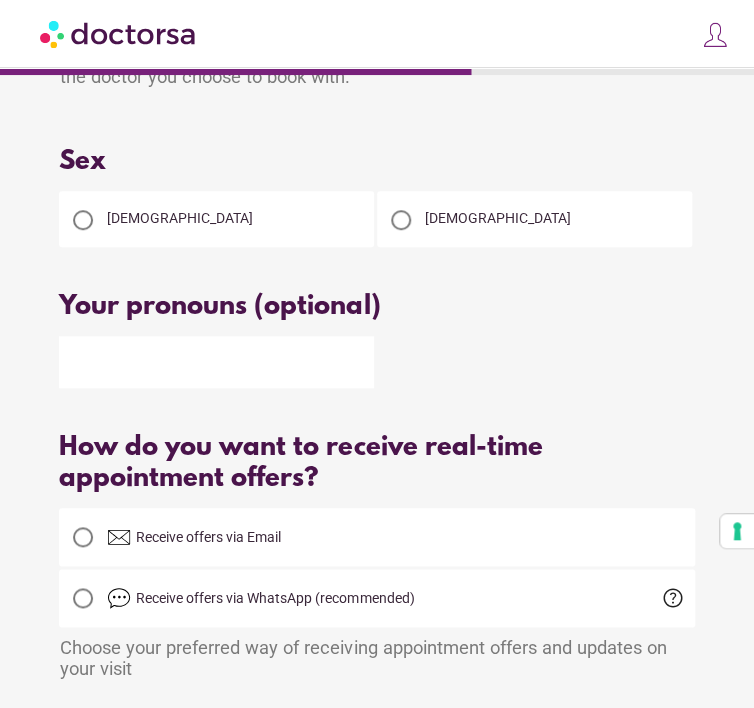 drag, startPoint x: 191, startPoint y: 300, endPoint x: 180, endPoint y: 371, distance: 71.84706 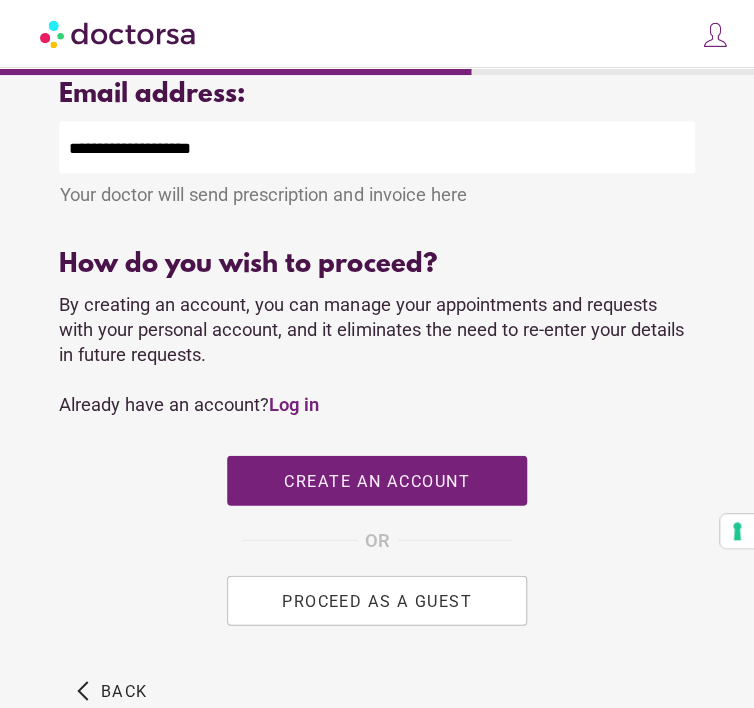 scroll, scrollTop: 832, scrollLeft: 0, axis: vertical 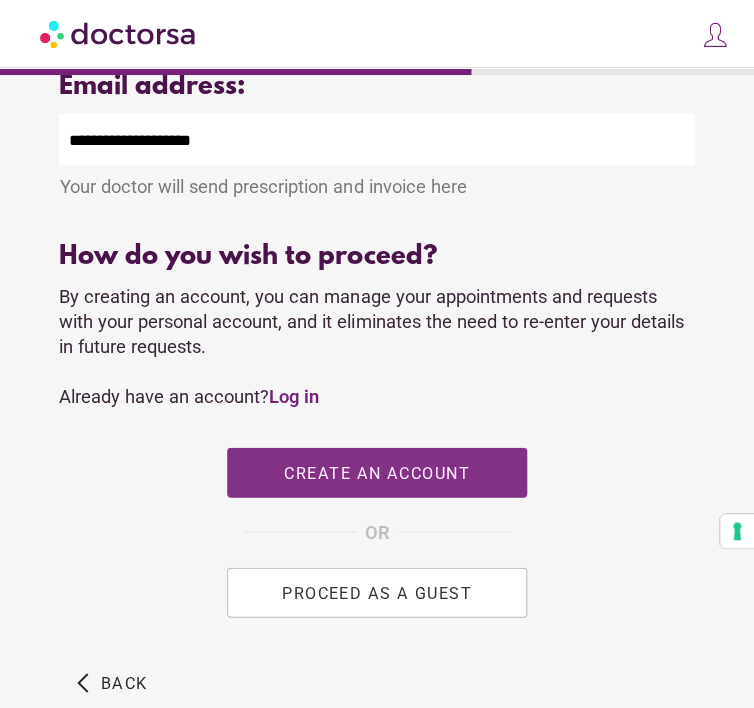 type on "****" 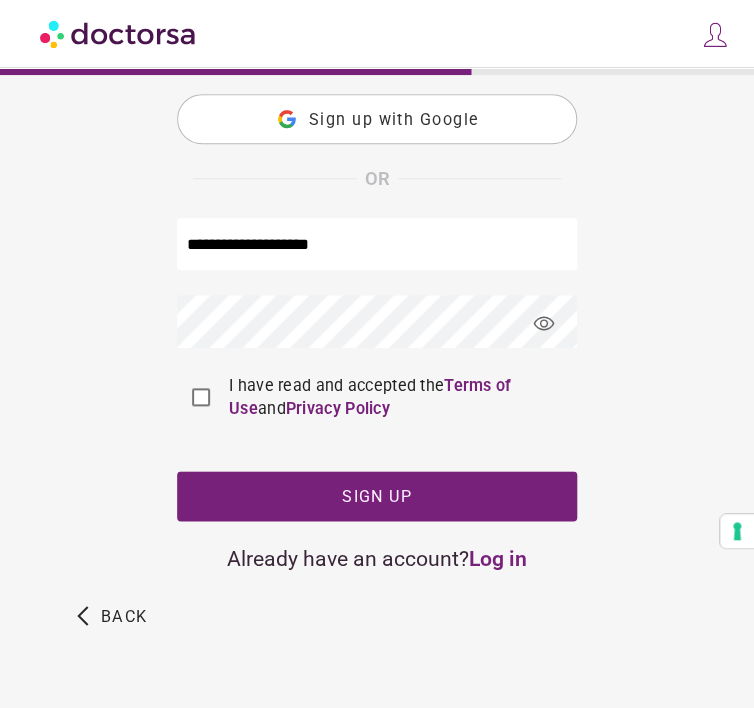 scroll, scrollTop: 0, scrollLeft: 0, axis: both 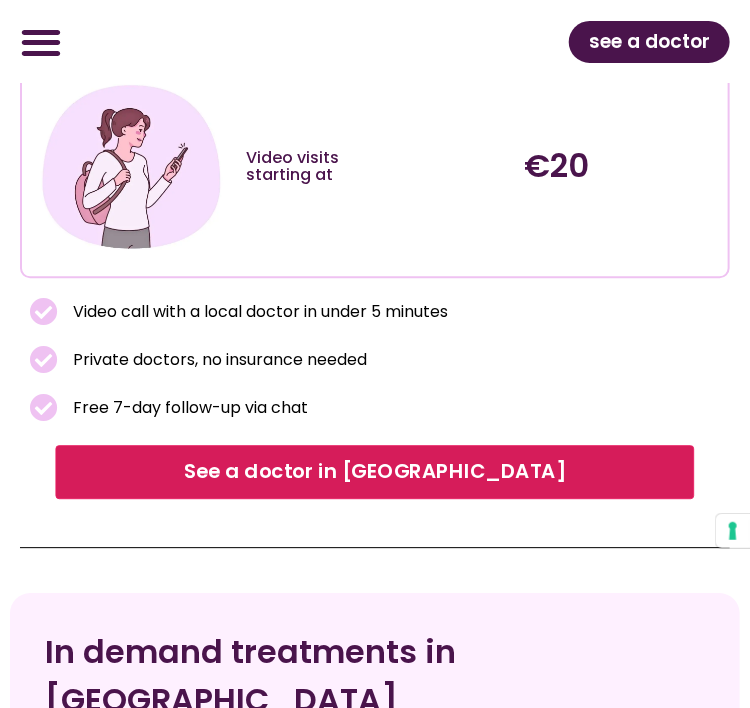 click on "See a doctor in [GEOGRAPHIC_DATA]" at bounding box center [375, 471] 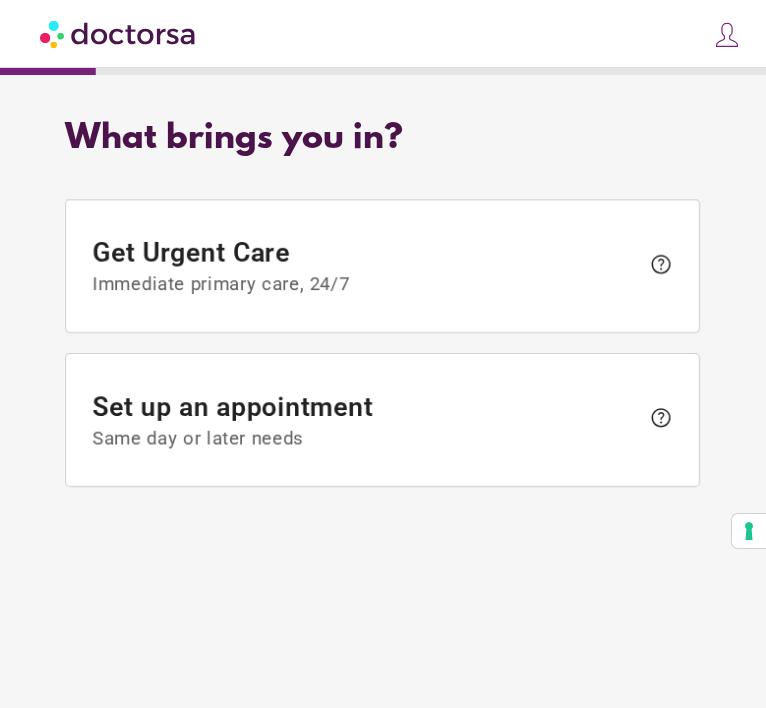 scroll, scrollTop: 0, scrollLeft: 0, axis: both 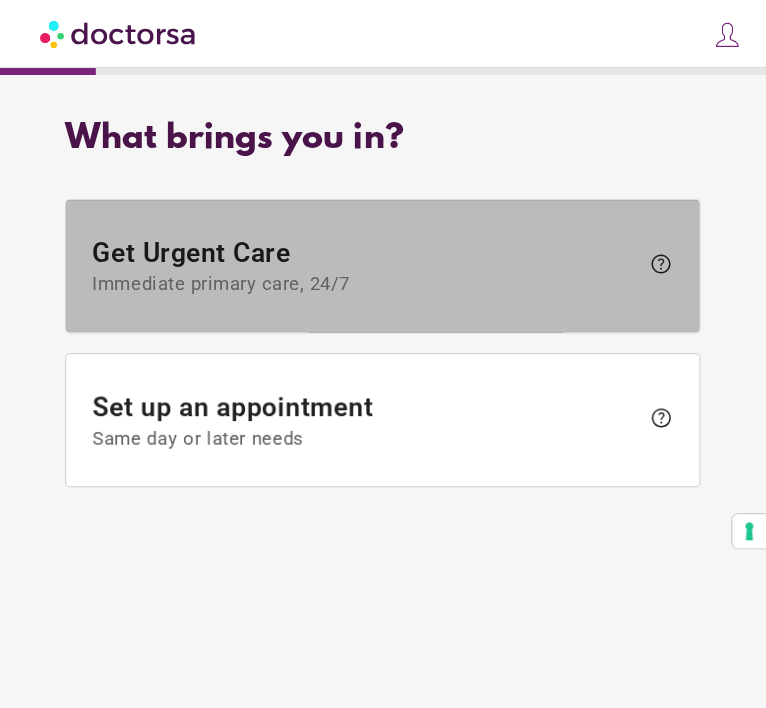 click on "Get Urgent Care
Immediate primary care, 24/7" at bounding box center [366, 266] 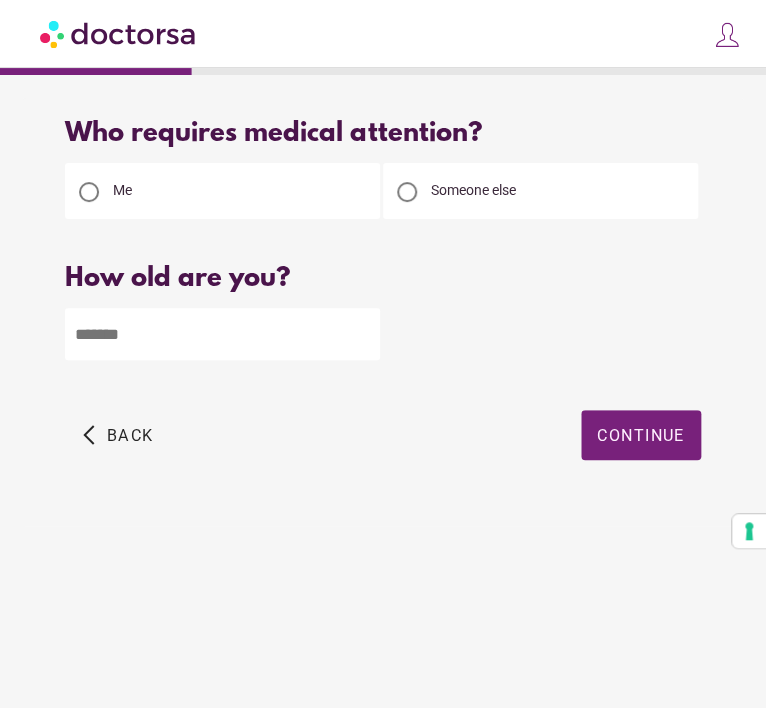 click at bounding box center (222, 334) 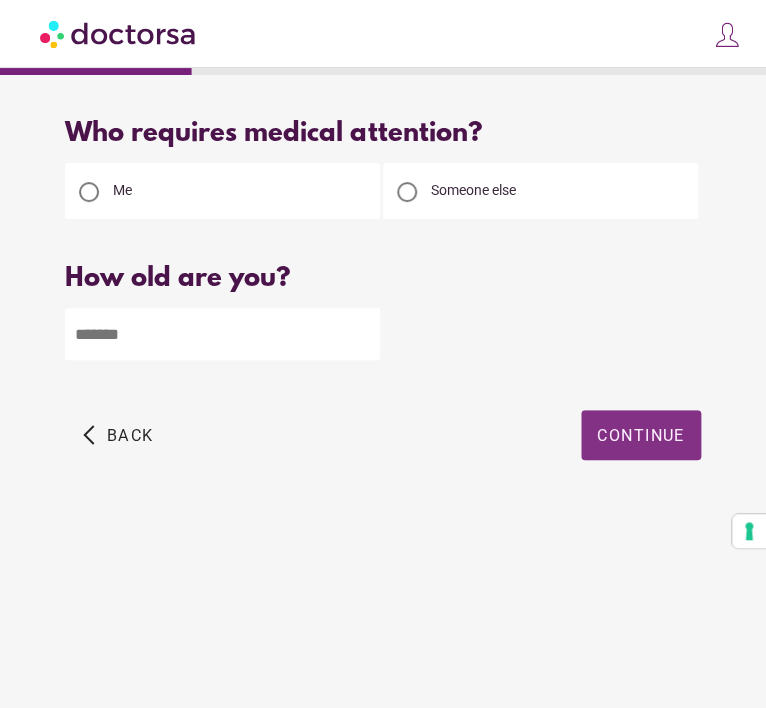 type on "**" 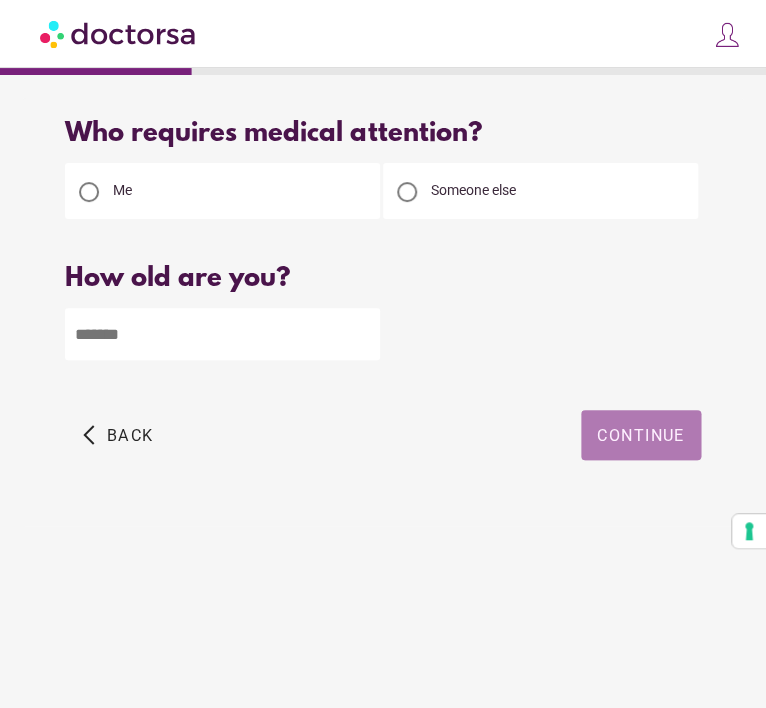 click at bounding box center [641, 435] 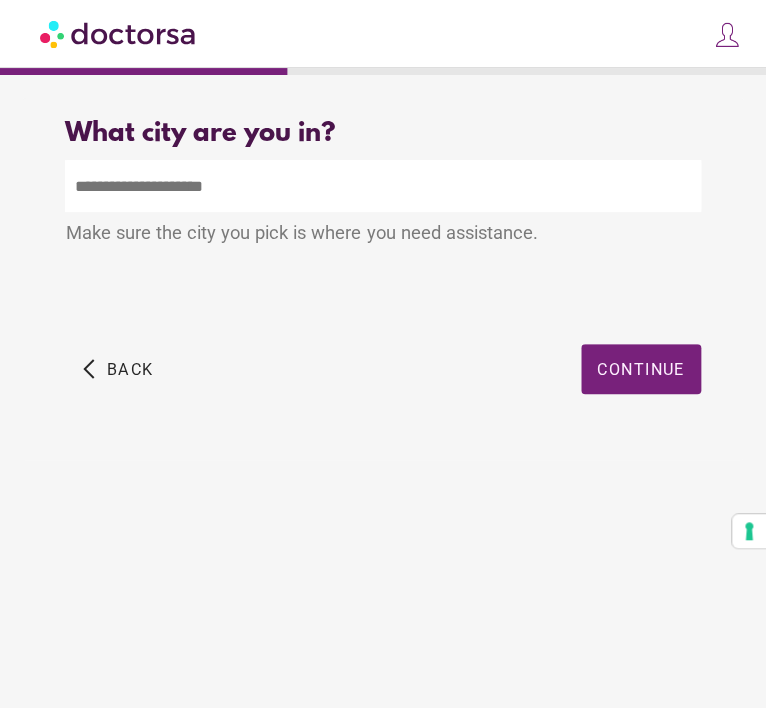 click at bounding box center [382, 186] 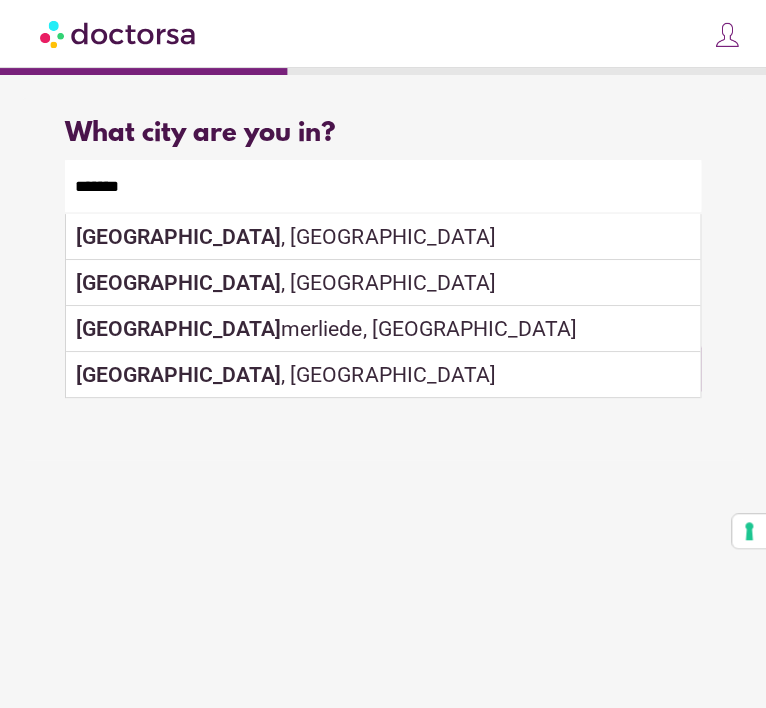 click on "arrow_back_ios
Back
Continue" at bounding box center (382, 384) 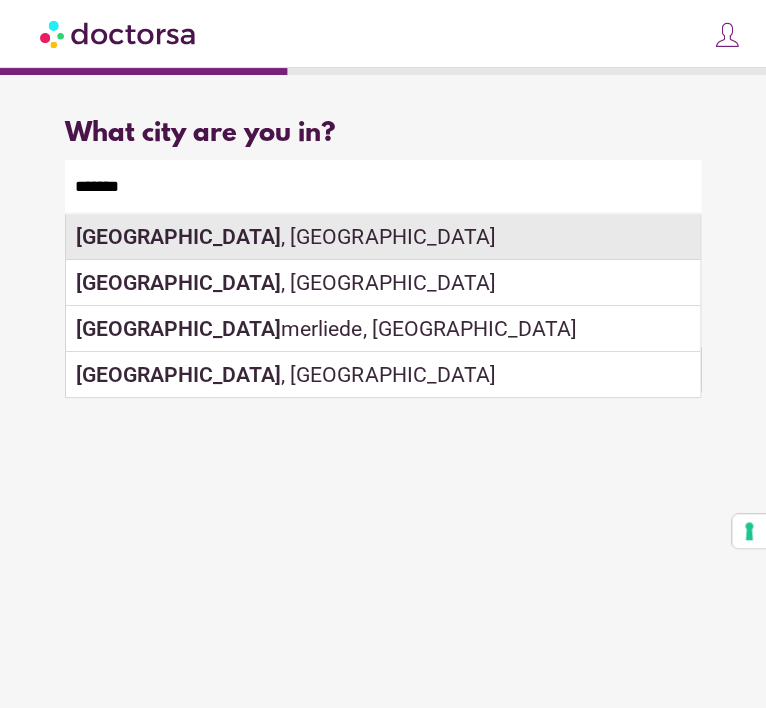 click on "Haarlem , Netherlands" at bounding box center (382, 237) 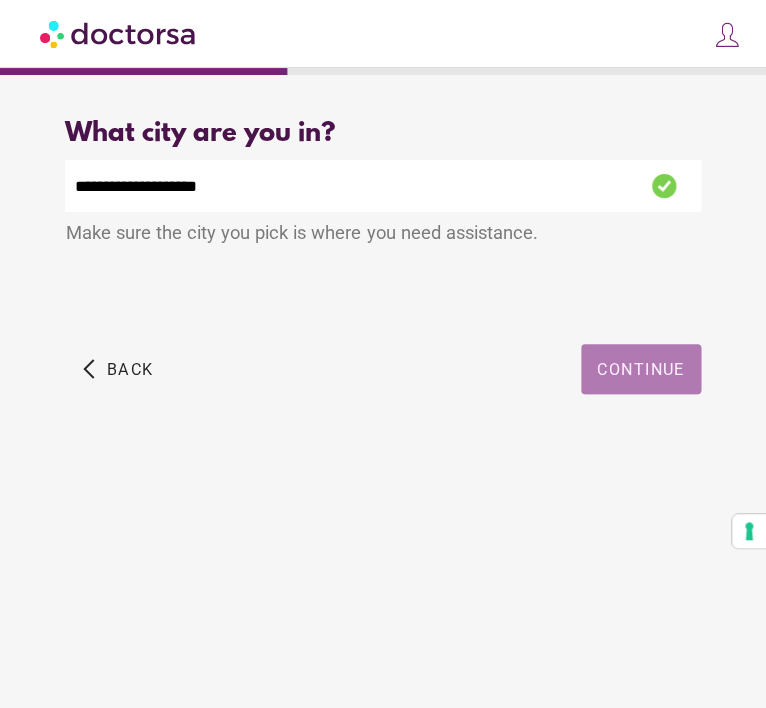 click on "Continue" at bounding box center (641, 369) 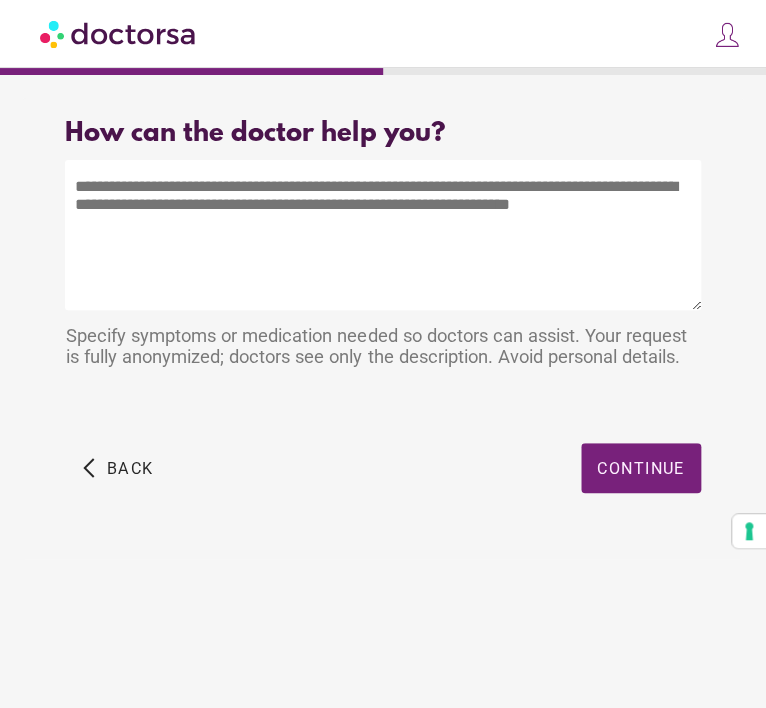 paste on "**********" 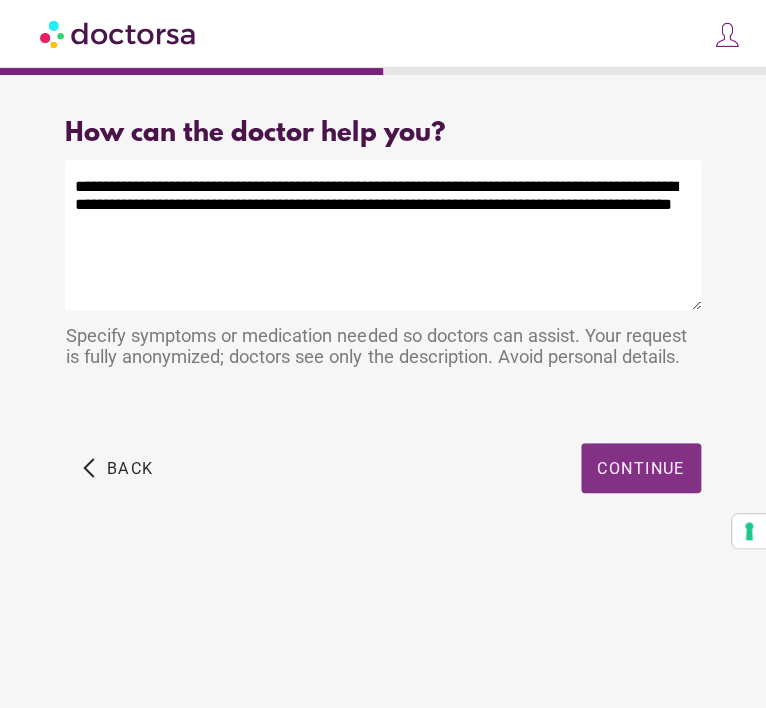 type on "**********" 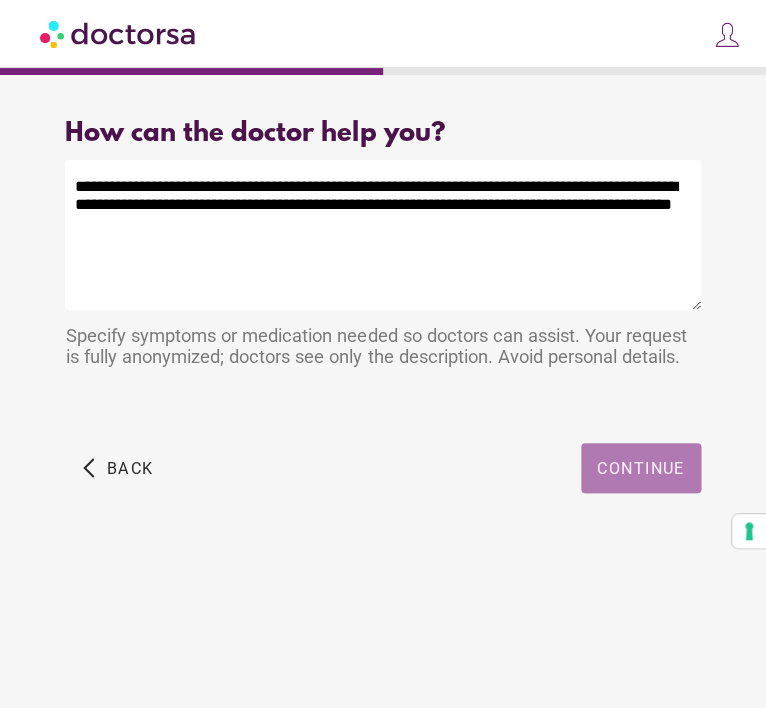 click at bounding box center (641, 468) 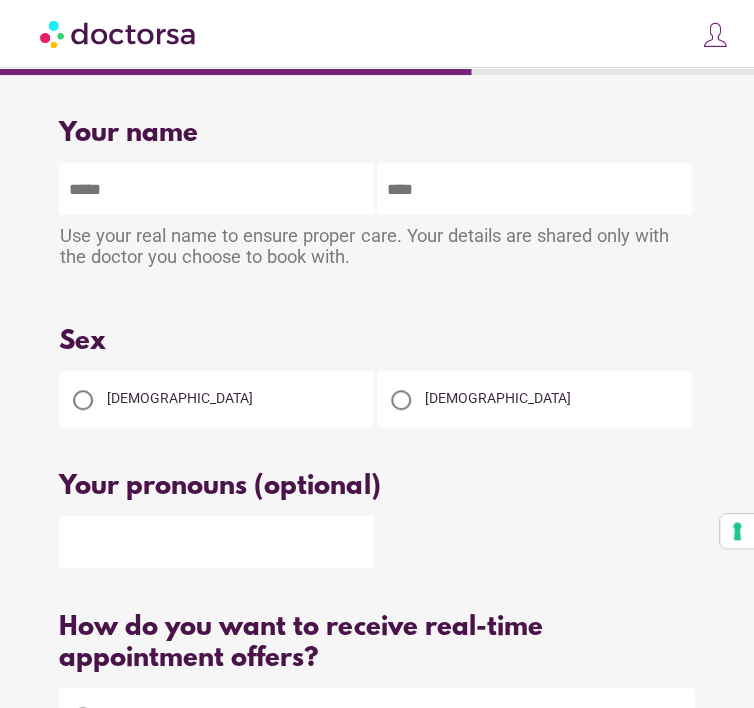 click at bounding box center [401, 400] 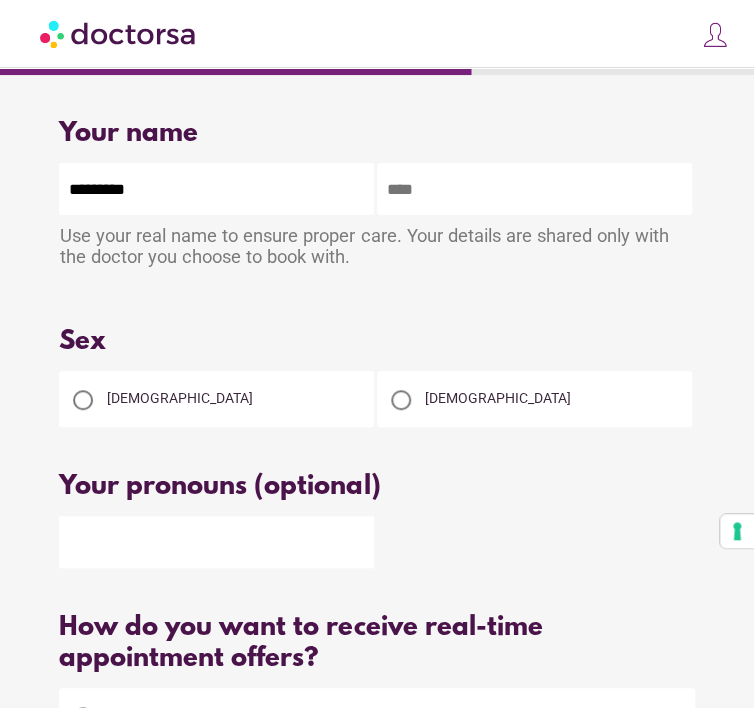 type on "**********" 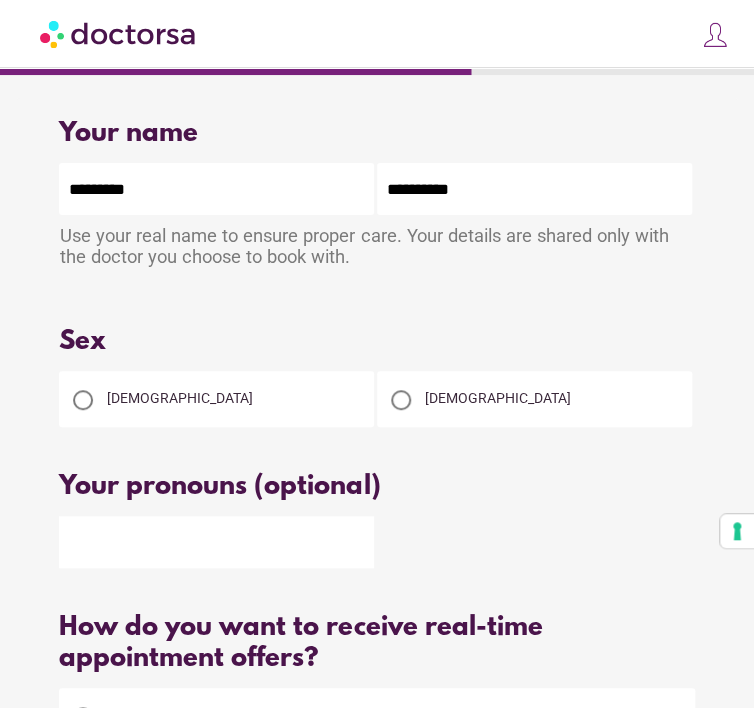 type on "**********" 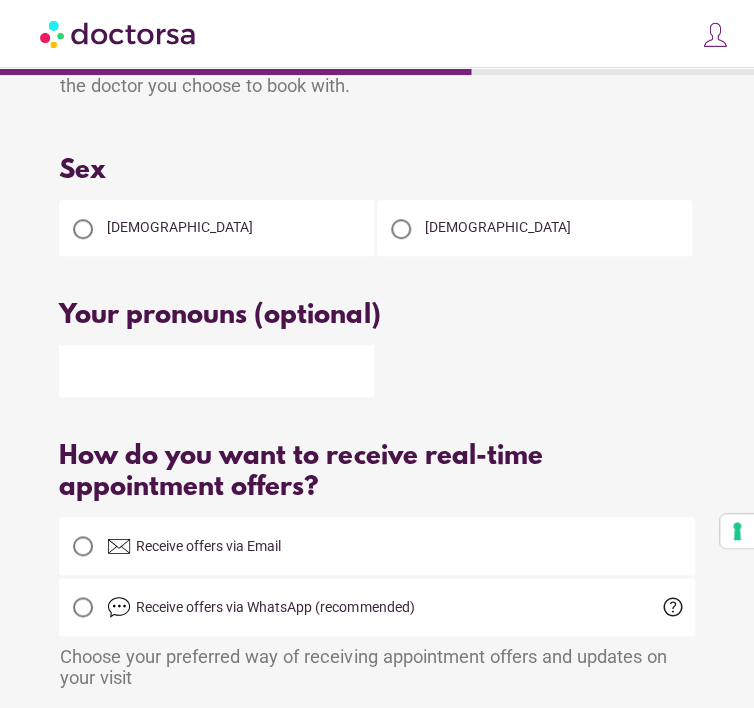 scroll, scrollTop: 172, scrollLeft: 0, axis: vertical 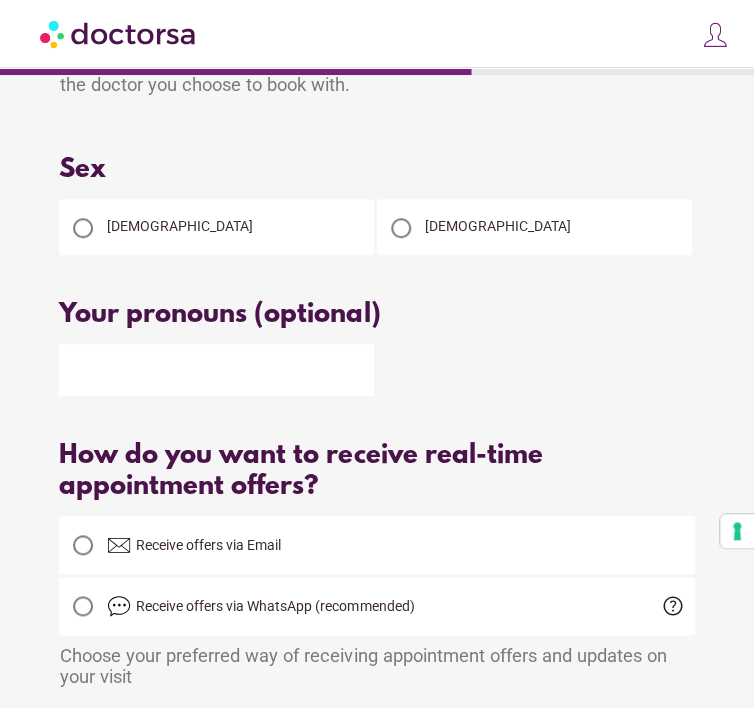 click at bounding box center [216, 370] 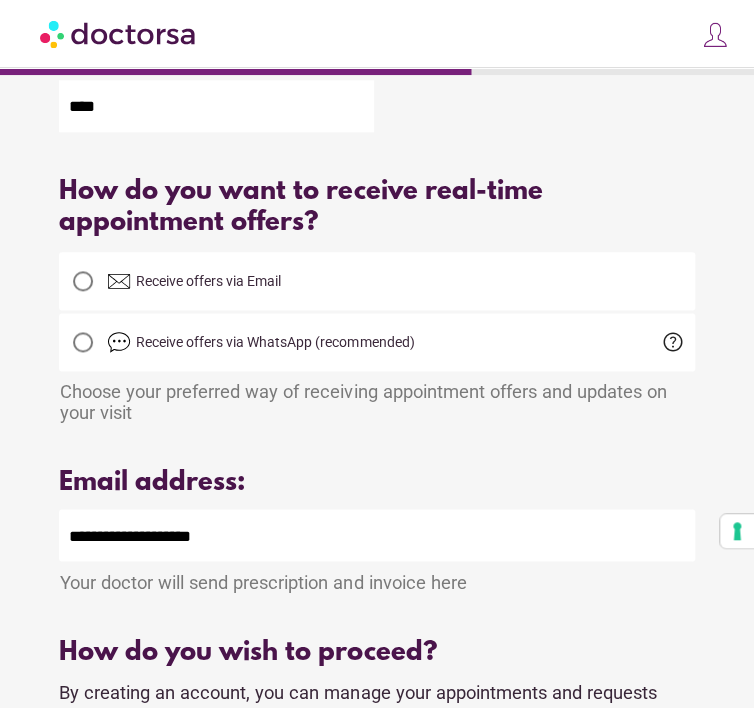 scroll, scrollTop: 440, scrollLeft: 0, axis: vertical 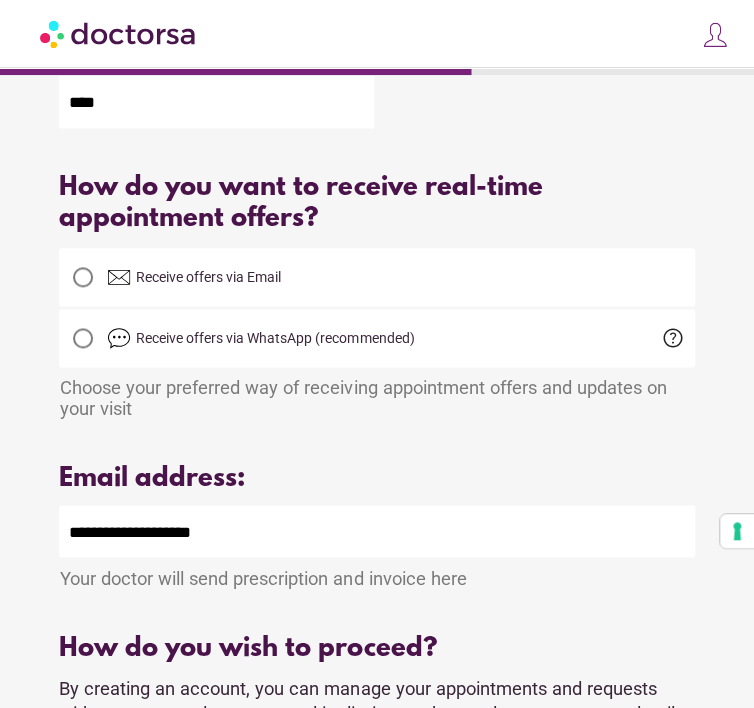 type on "****" 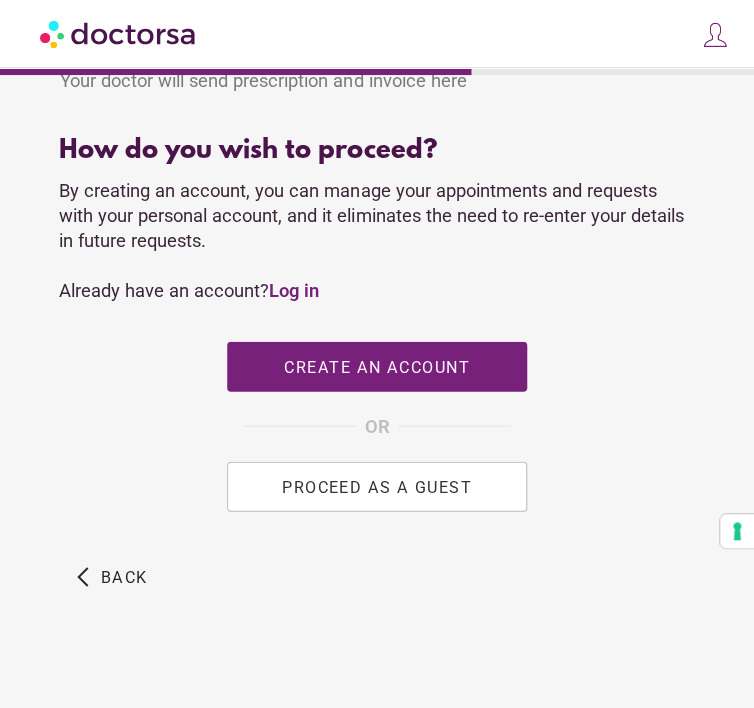 scroll, scrollTop: 958, scrollLeft: 0, axis: vertical 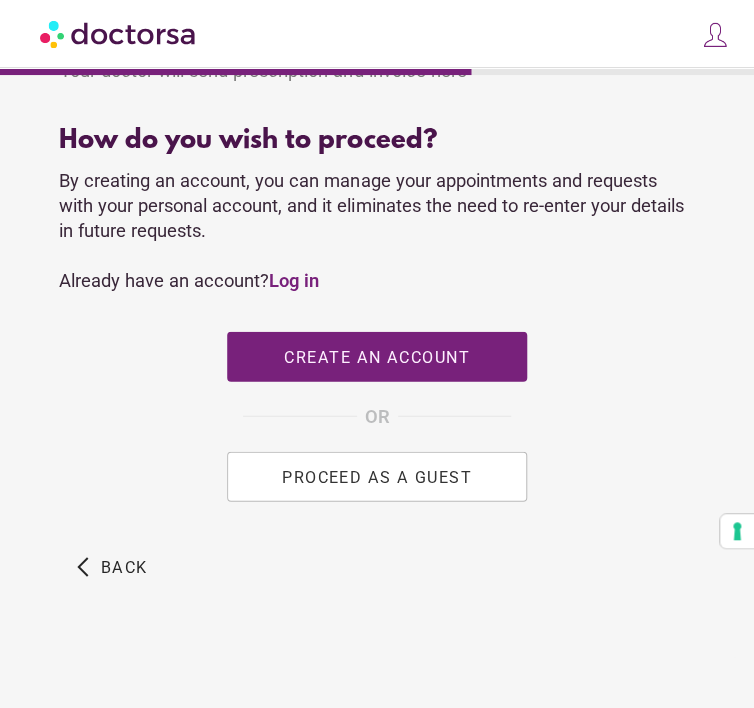 click on "PROCEED AS A GUEST" at bounding box center [377, 476] 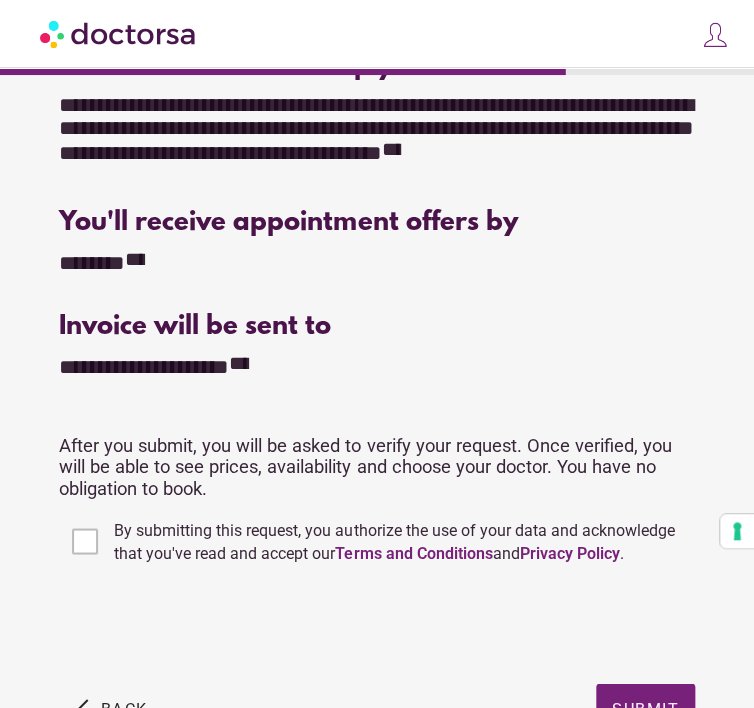 scroll, scrollTop: 591, scrollLeft: 0, axis: vertical 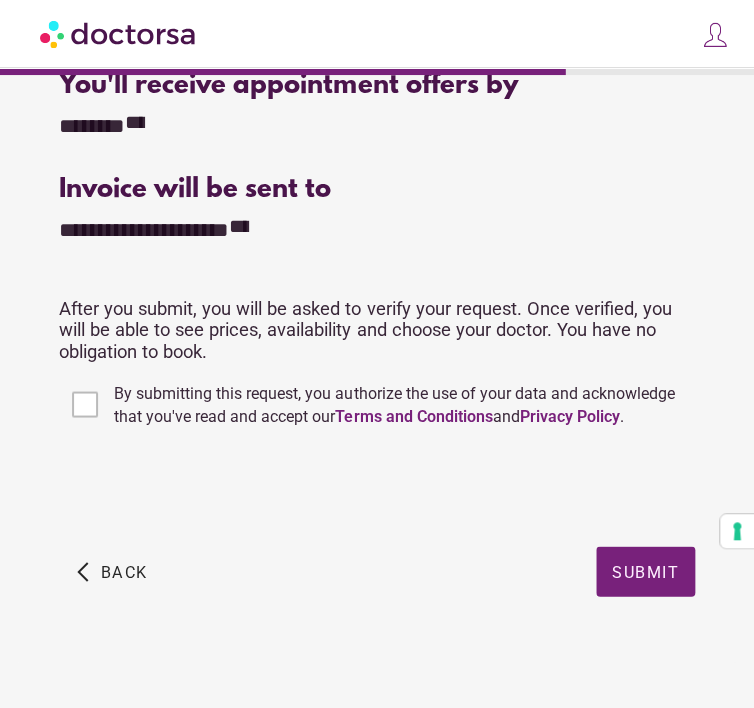 click on "By submitting this request, you authorize the use of your data and acknowledge that
you've read and accept our  Terms and Conditions  and  Privacy Policy ." at bounding box center (394, 404) 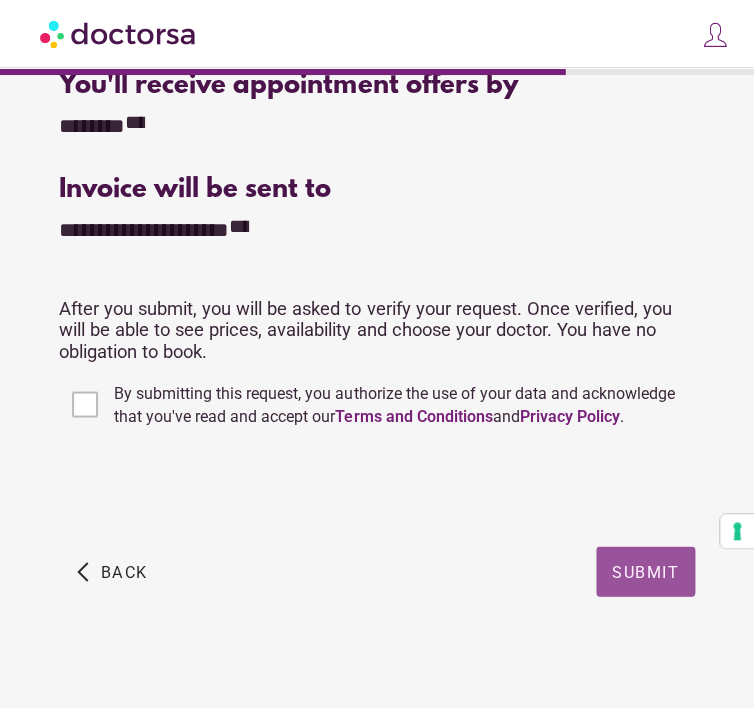 click on "Submit" at bounding box center [645, 570] 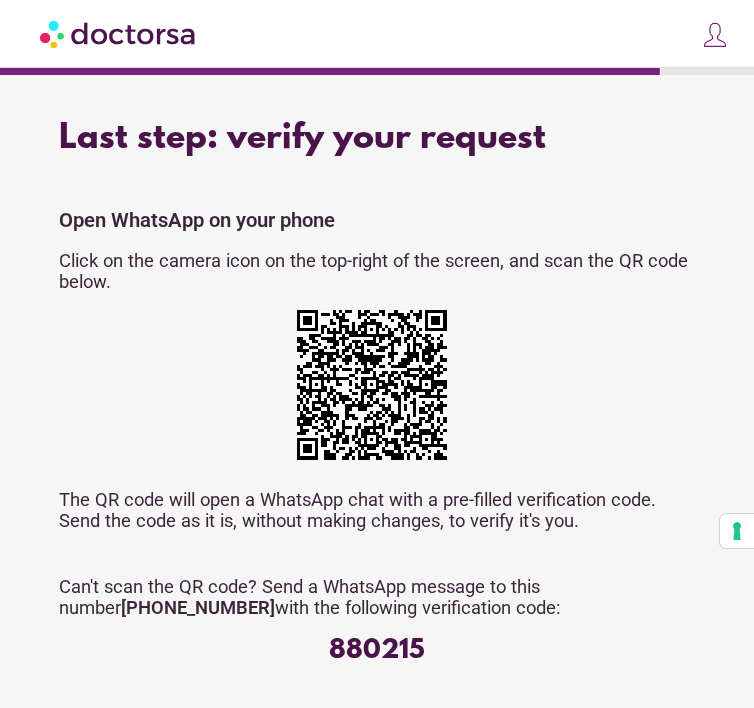scroll, scrollTop: 0, scrollLeft: 0, axis: both 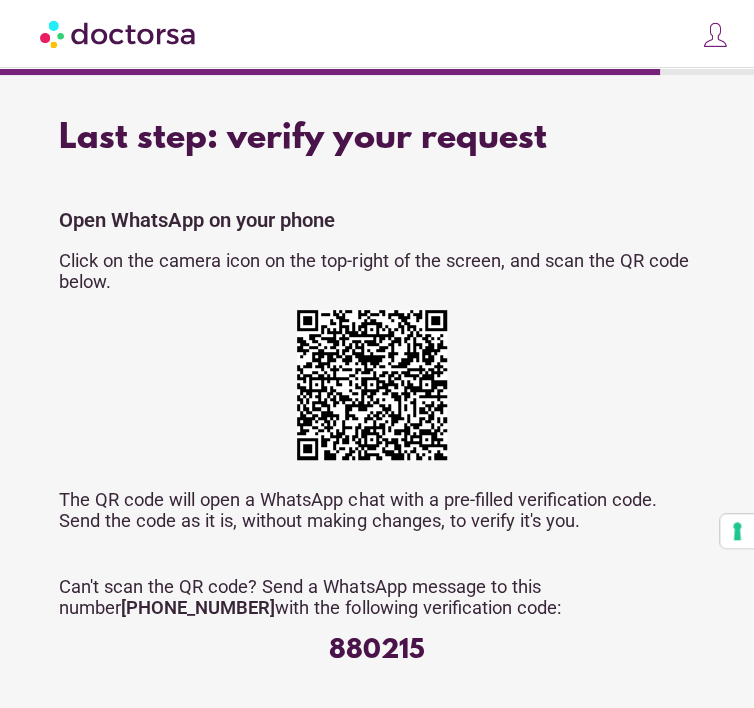 click on "Open WhatsApp on your phone
Click on the camera icon on the top-right of the screen, and scan the QR code below.
The QR code will open a WhatsApp chat with a pre-filled verification code. Send the code as it is, without making changes, to verify it's you.
Can't scan the QR code? Send a WhatsApp message to this number  [PHONE_NUMBER]  with the following verification code:
880215" at bounding box center [376, 438] 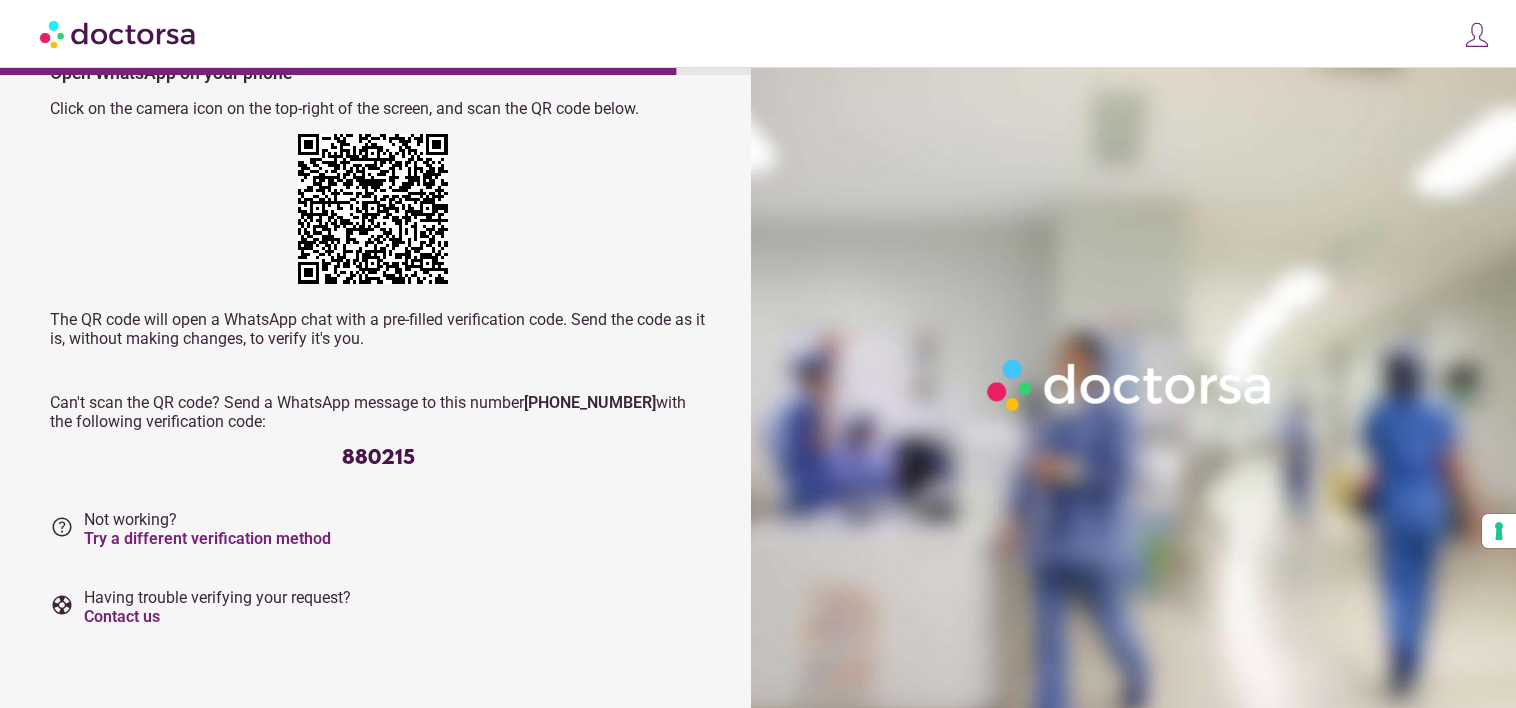scroll, scrollTop: 0, scrollLeft: 0, axis: both 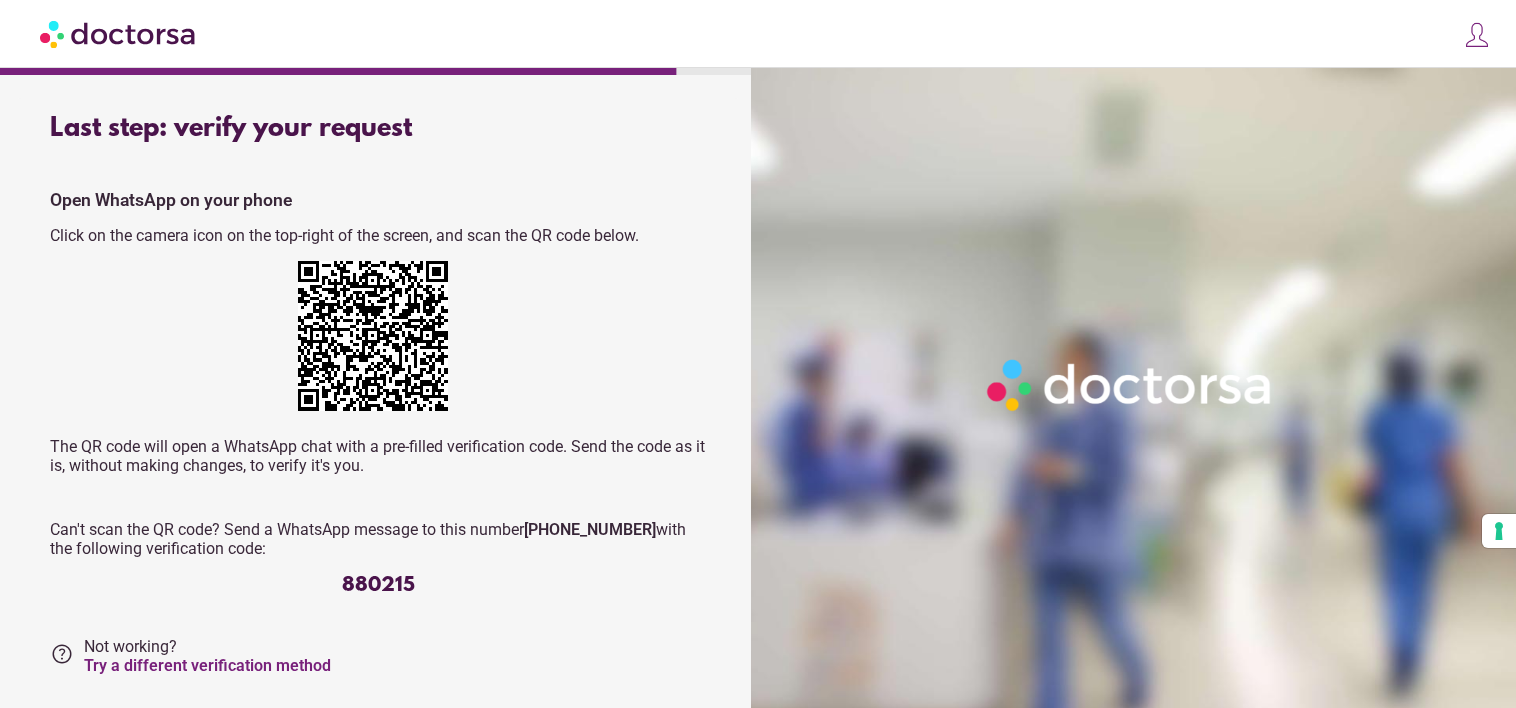 drag, startPoint x: 180, startPoint y: 373, endPoint x: 156, endPoint y: 358, distance: 28.301943 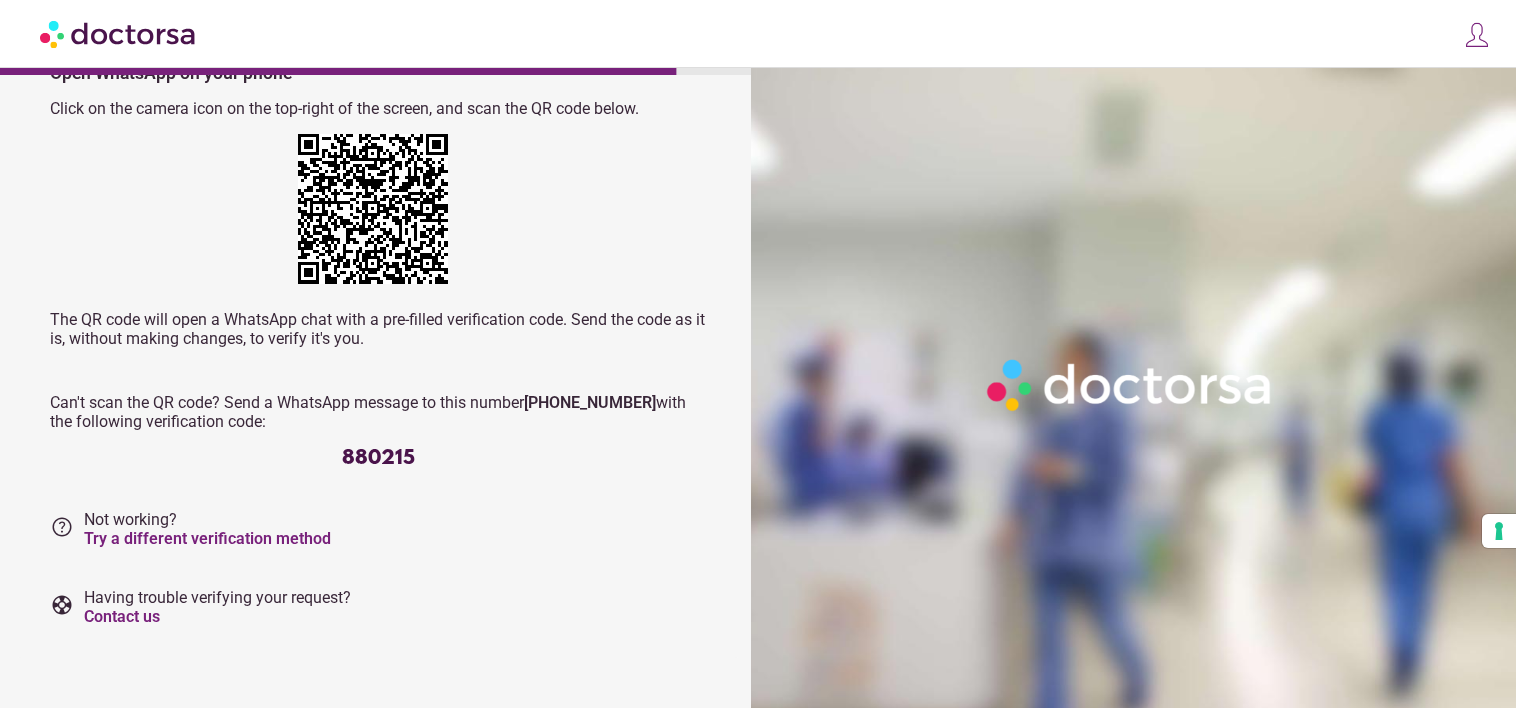 scroll, scrollTop: 0, scrollLeft: 0, axis: both 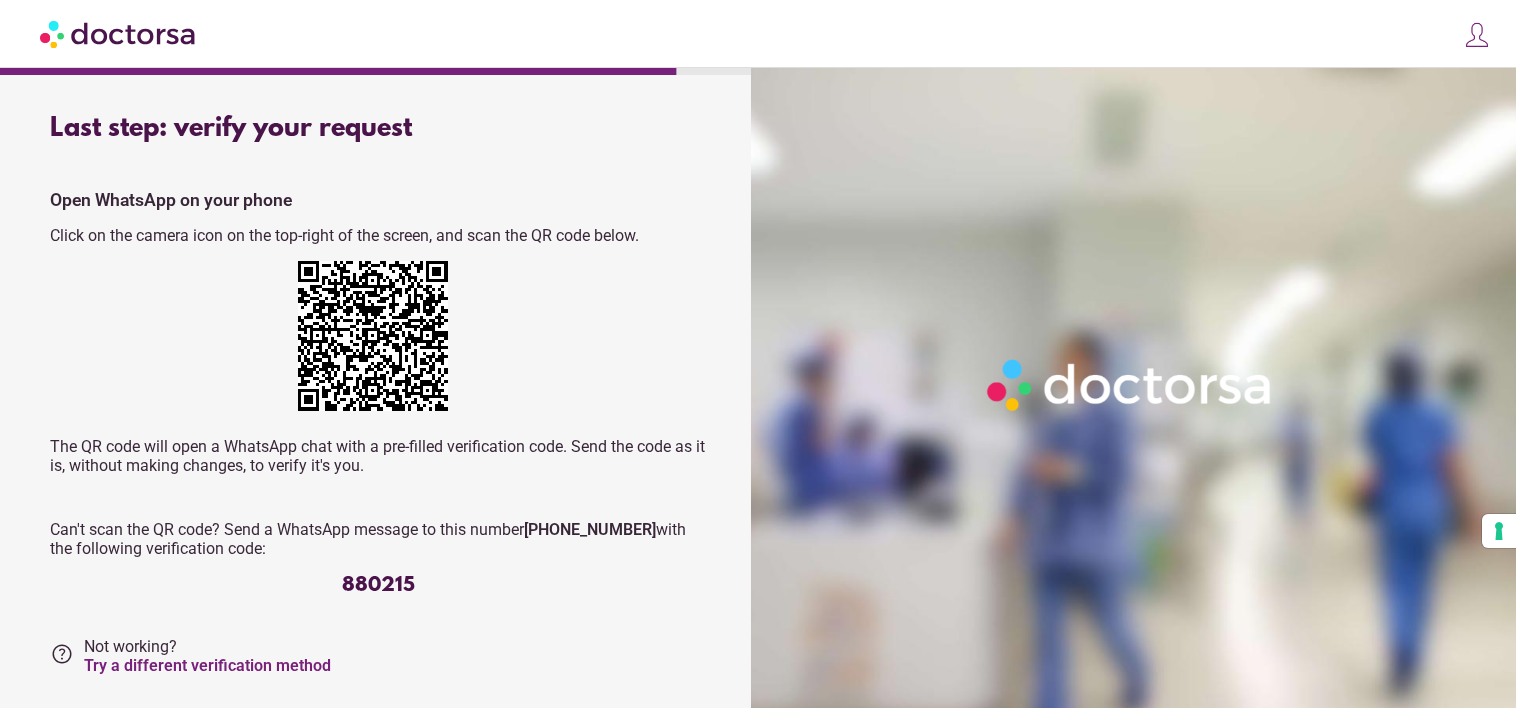 click on "Last step: verify your request
Tap on the button below to open WhatsApp and verify your request
Verify WhatsApp
A WhatsApp chat will open with a pre-filled verification code. Send the code as it is, without making changes, to verify it's you.
Verification not working?
Send a WhatsApp message to this number  [PHONE_NUMBER]  with the following verification code:
880215
[PHONE_NUMBER] 880215" at bounding box center [378, 441] 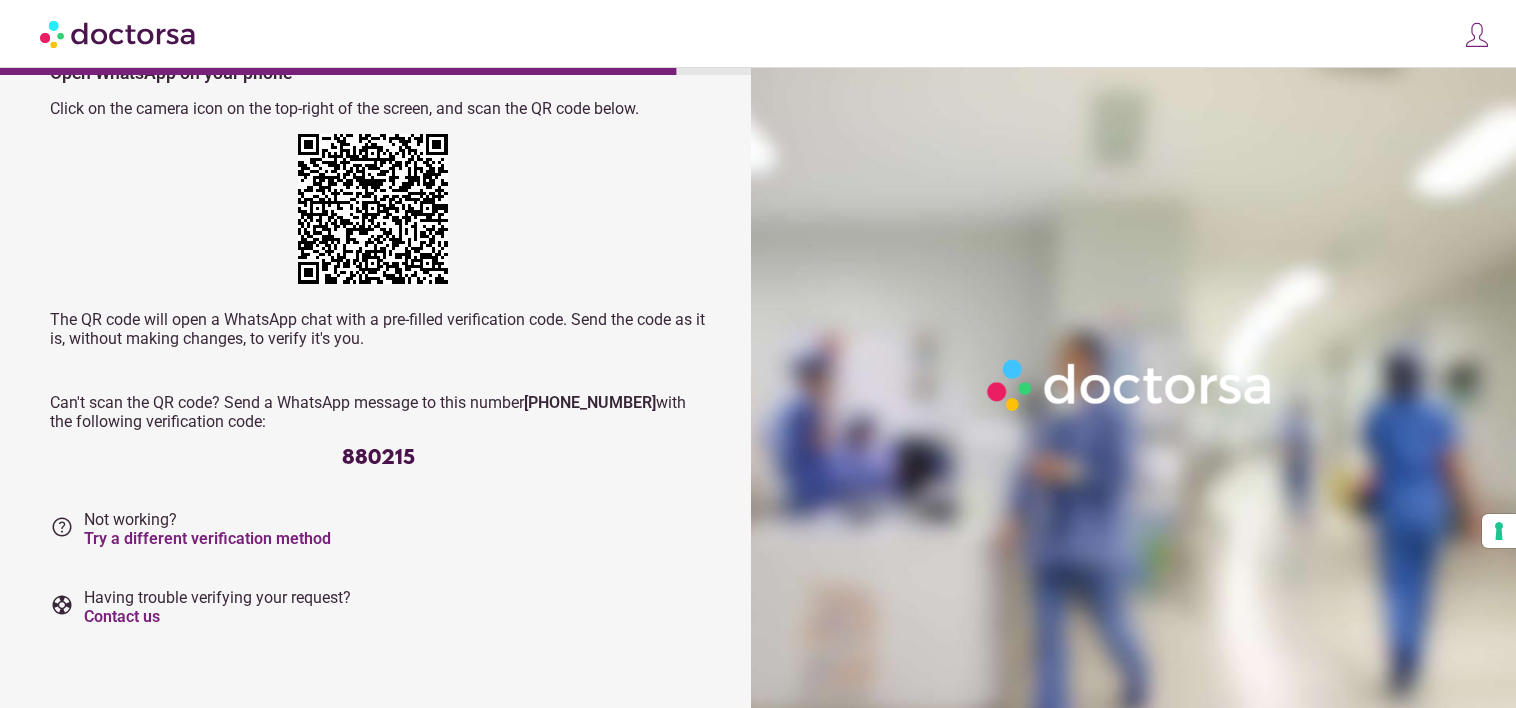 scroll, scrollTop: 0, scrollLeft: 0, axis: both 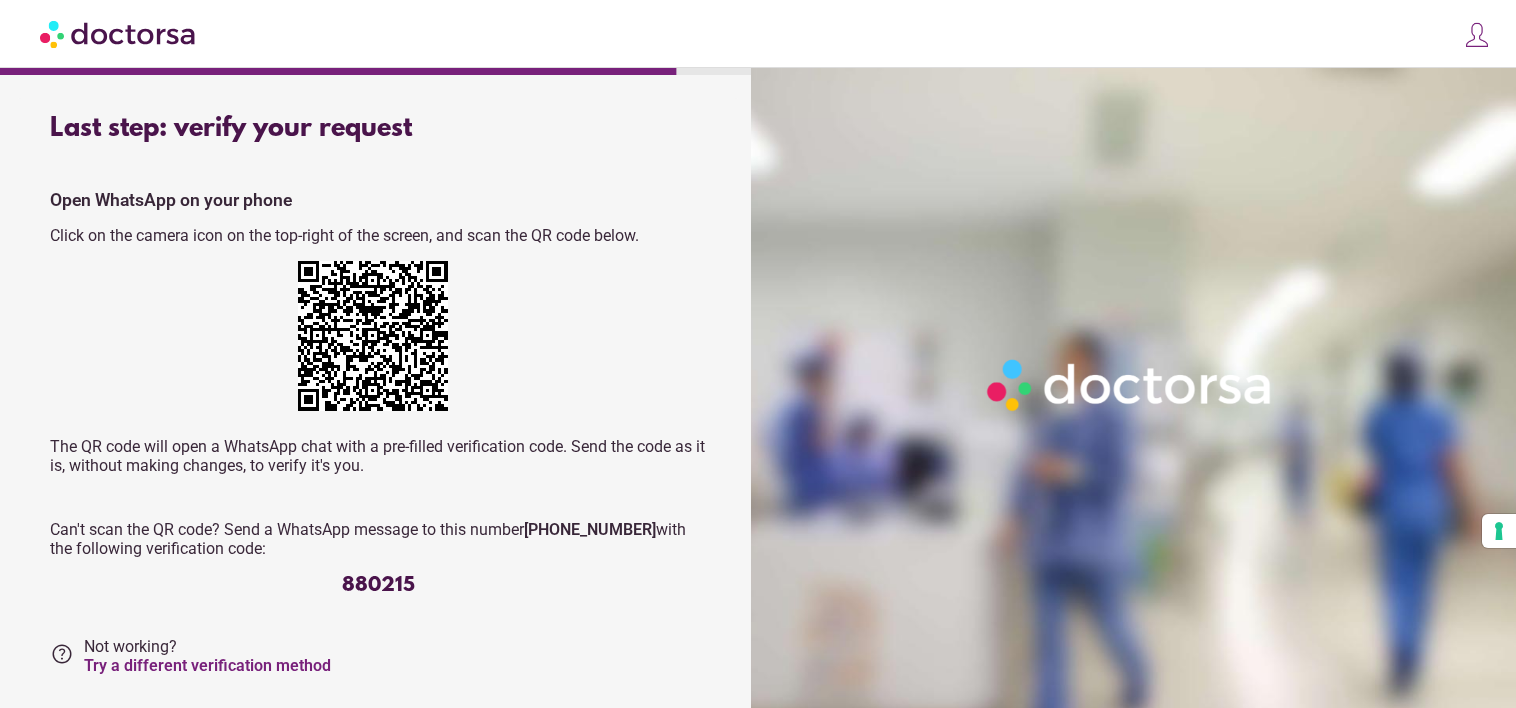 click at bounding box center [1477, 35] 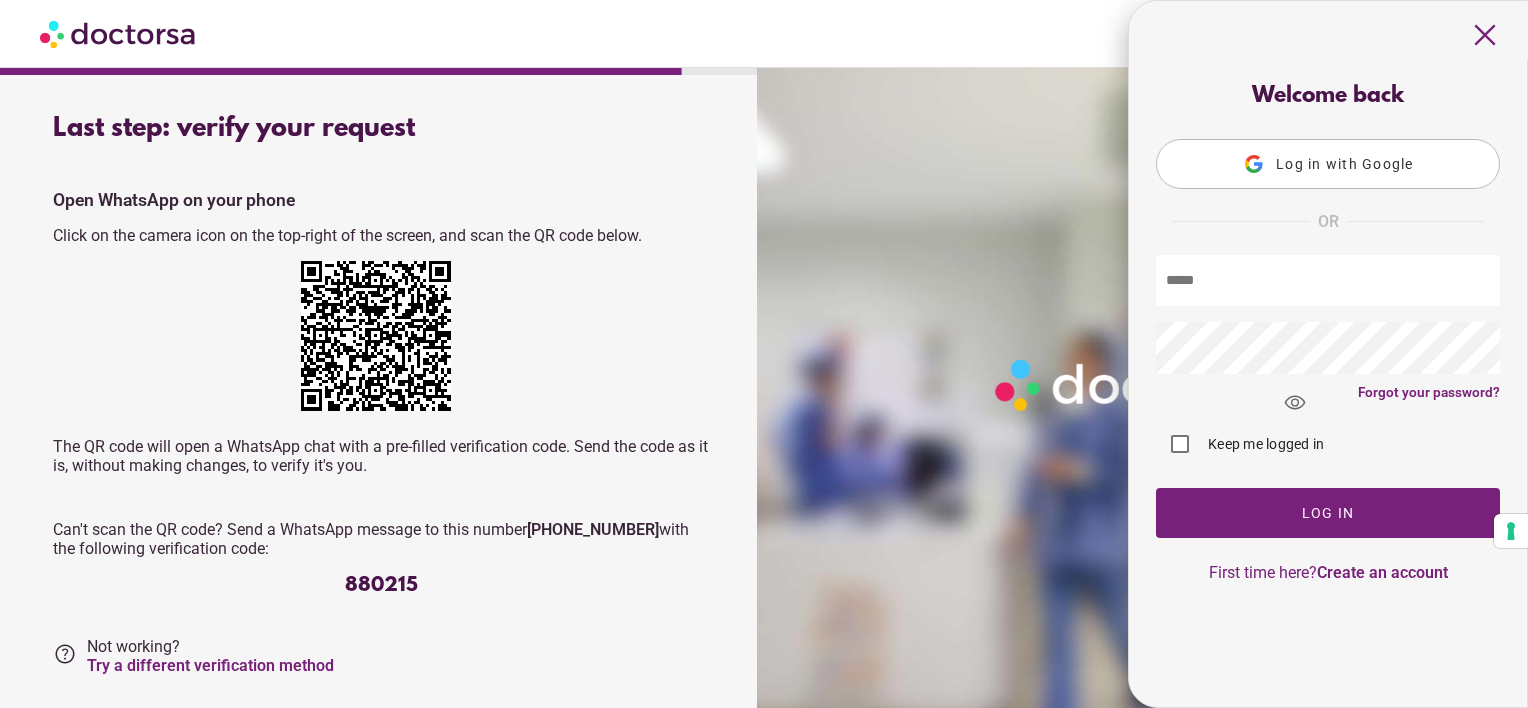 click on "Open WhatsApp on your phone
Click on the camera icon on the top-right of the screen, and scan the QR code below.
The QR code will open a WhatsApp chat with a pre-filled verification code. Send the code as it is, without making changes, to verify it's you.
Can't scan the QR code? Send a WhatsApp message to this number  +1-267-323-1263  with the following verification code:
880215" at bounding box center [381, 393] 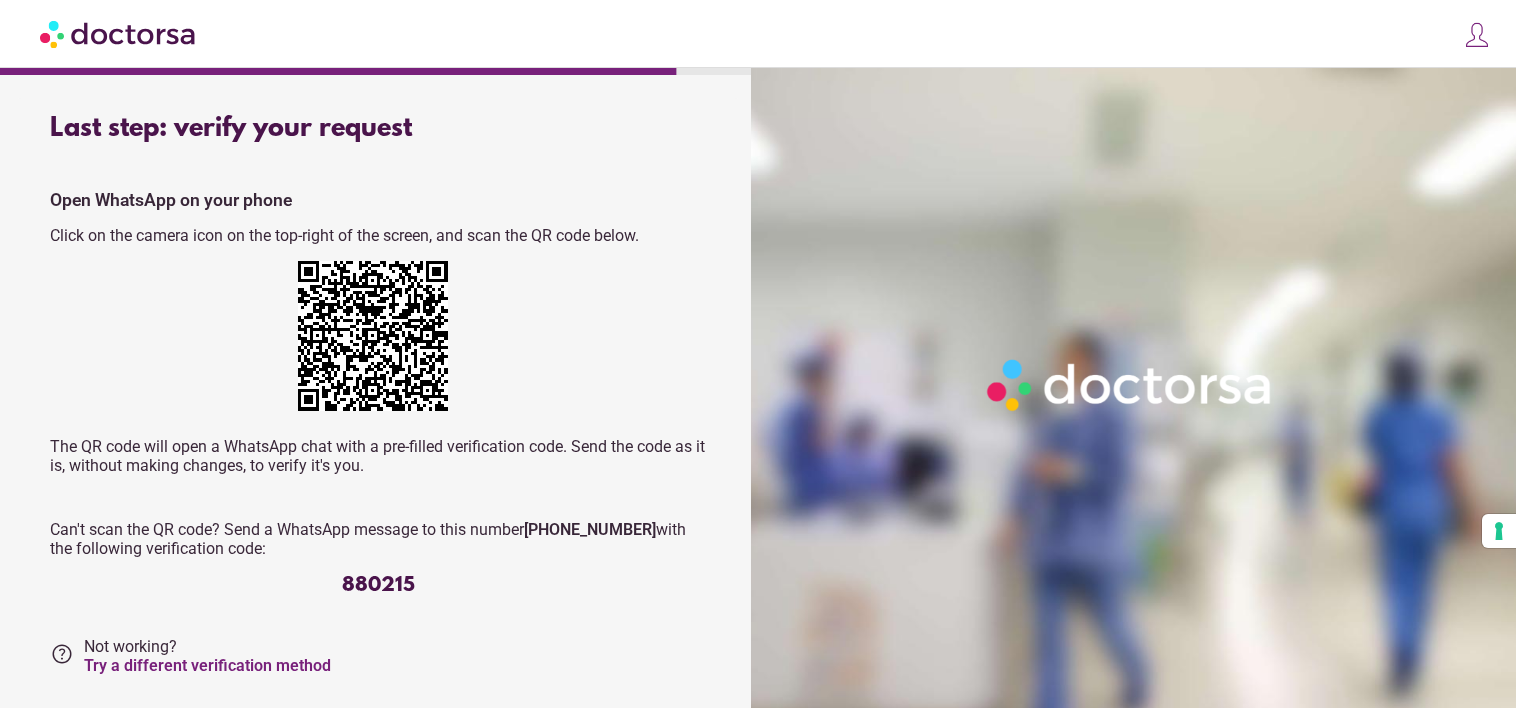 scroll, scrollTop: 131, scrollLeft: 0, axis: vertical 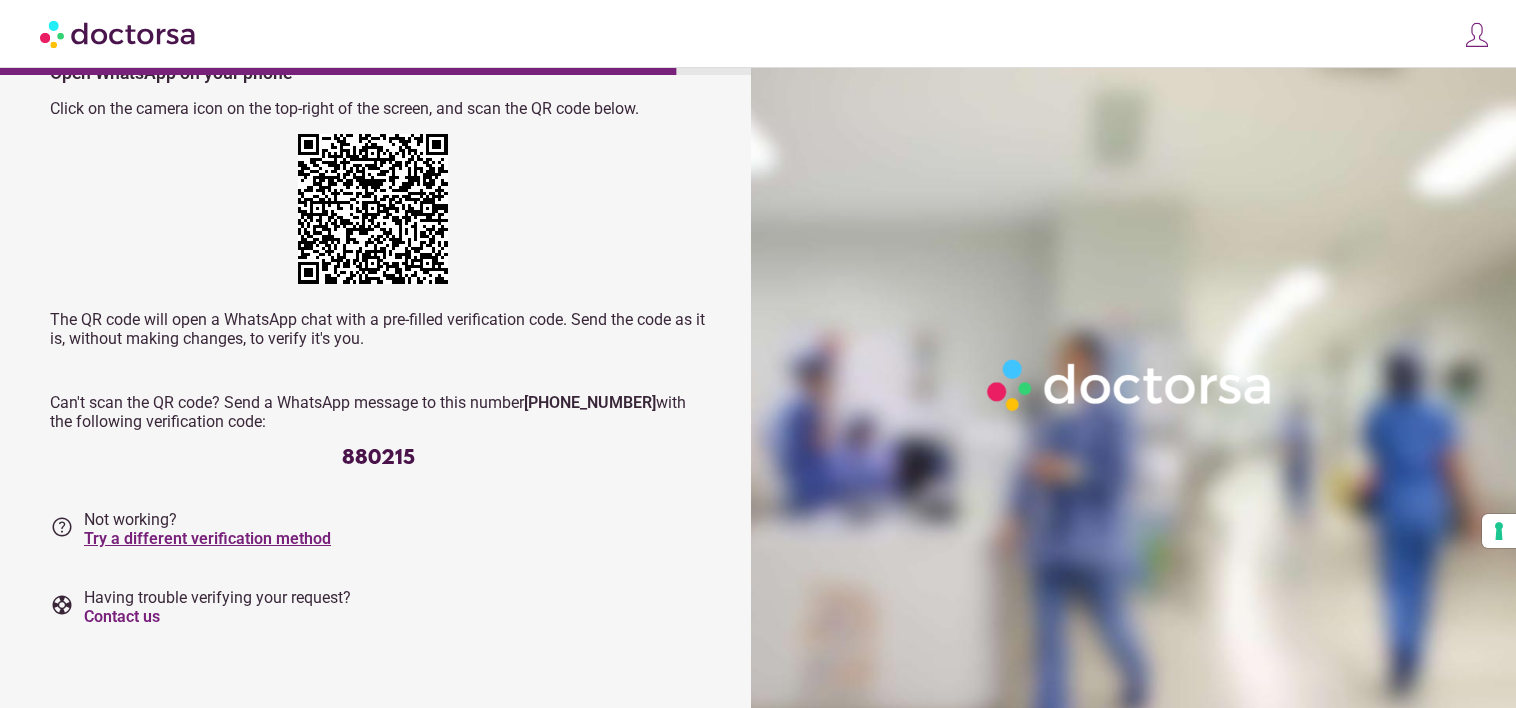 click on "Try a different verification method" at bounding box center [207, 538] 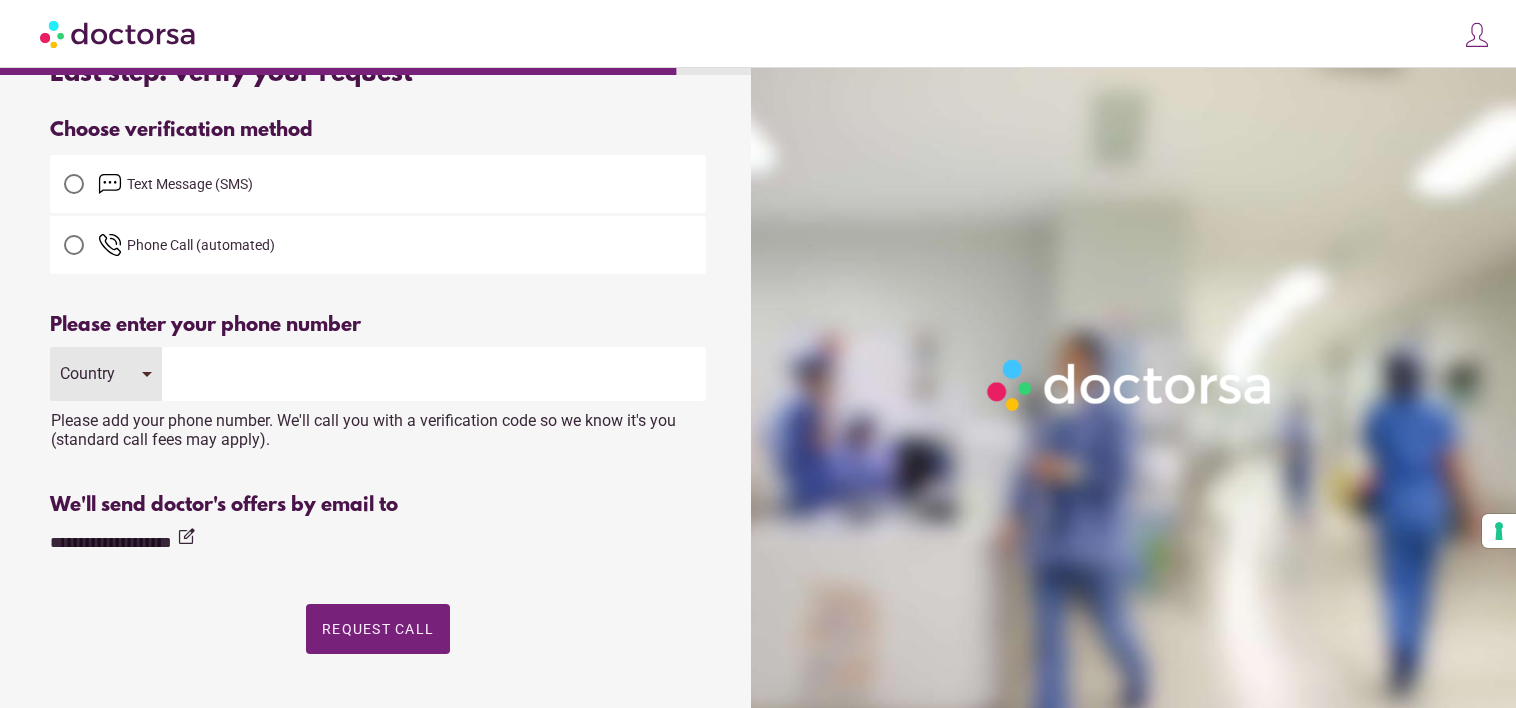 scroll, scrollTop: 0, scrollLeft: 0, axis: both 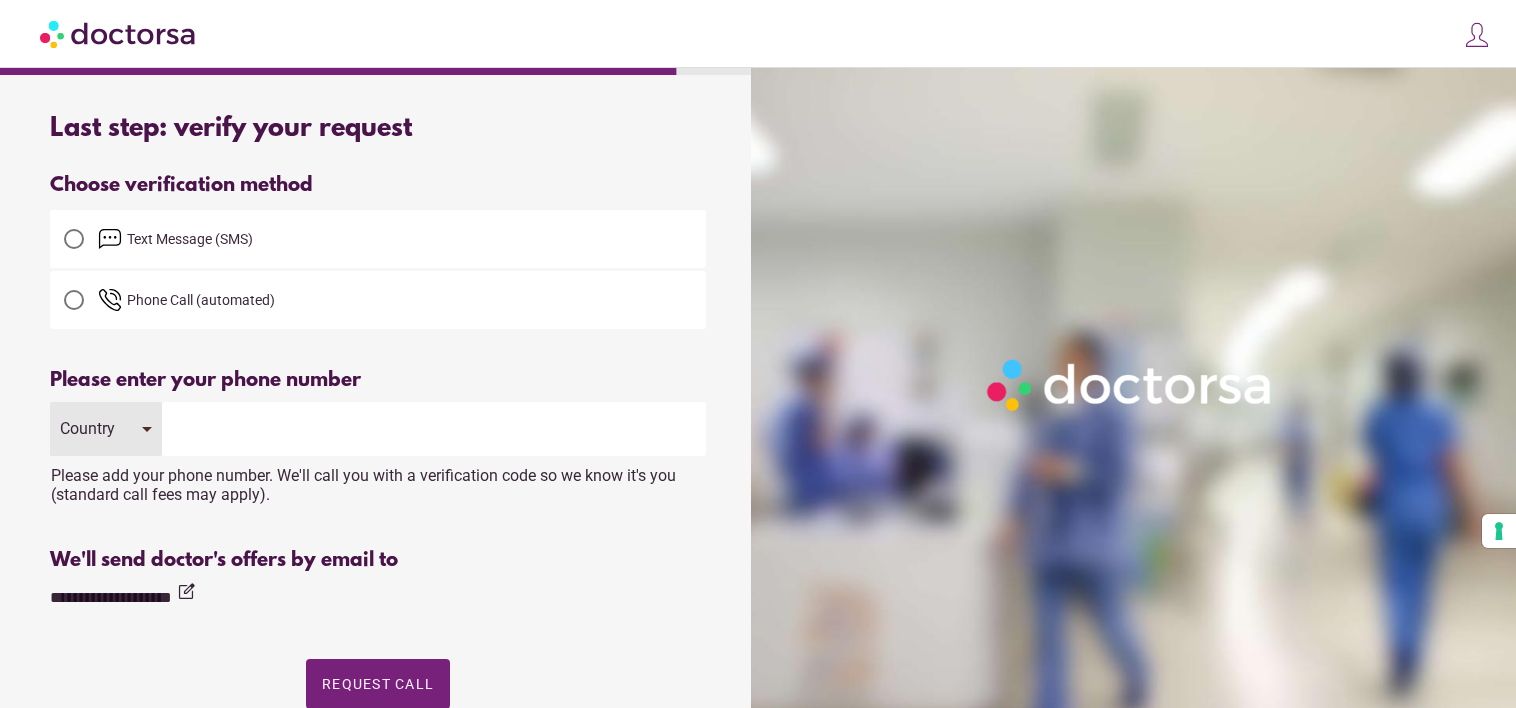 click on "Text Message (SMS)" at bounding box center (402, 239) 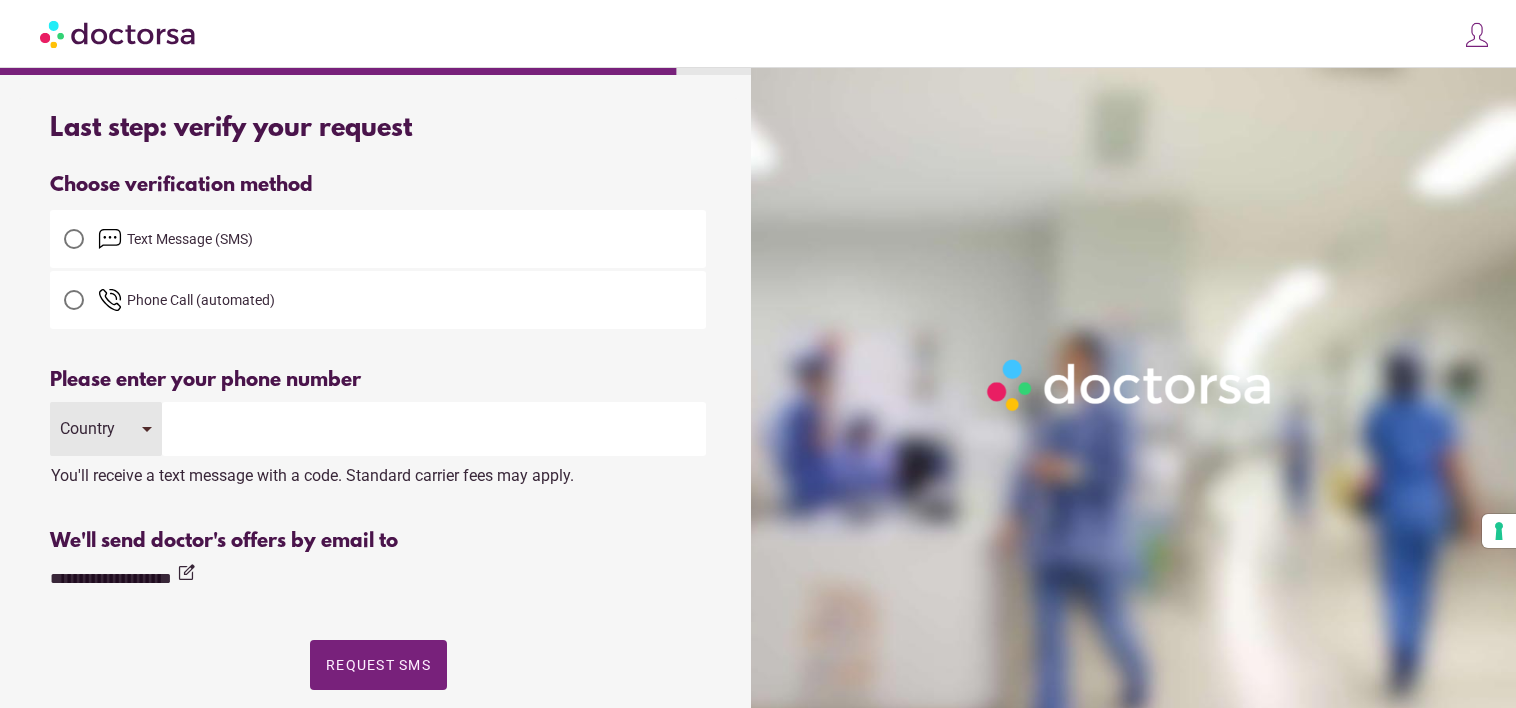 click at bounding box center (434, 429) 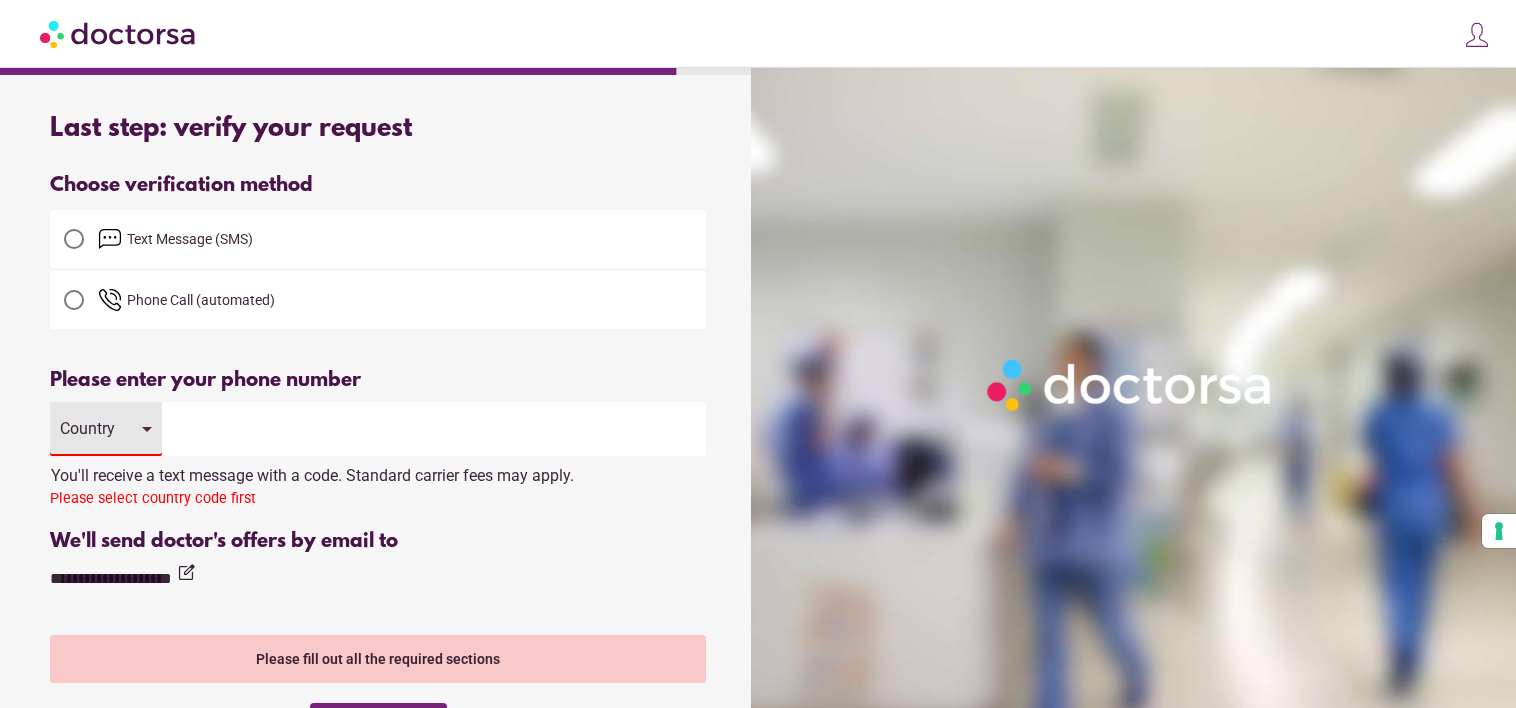 click on "Country" at bounding box center (106, 429) 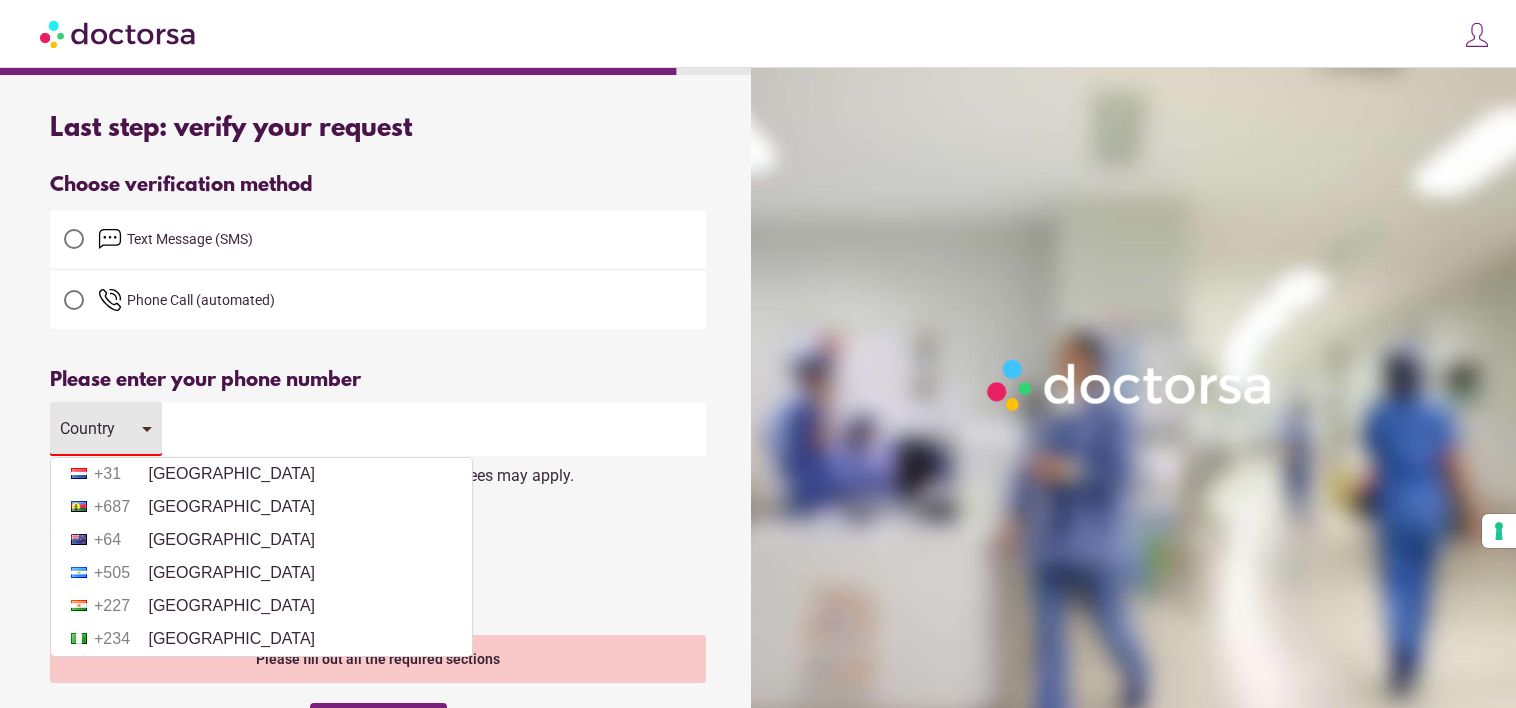 scroll, scrollTop: 5083, scrollLeft: 0, axis: vertical 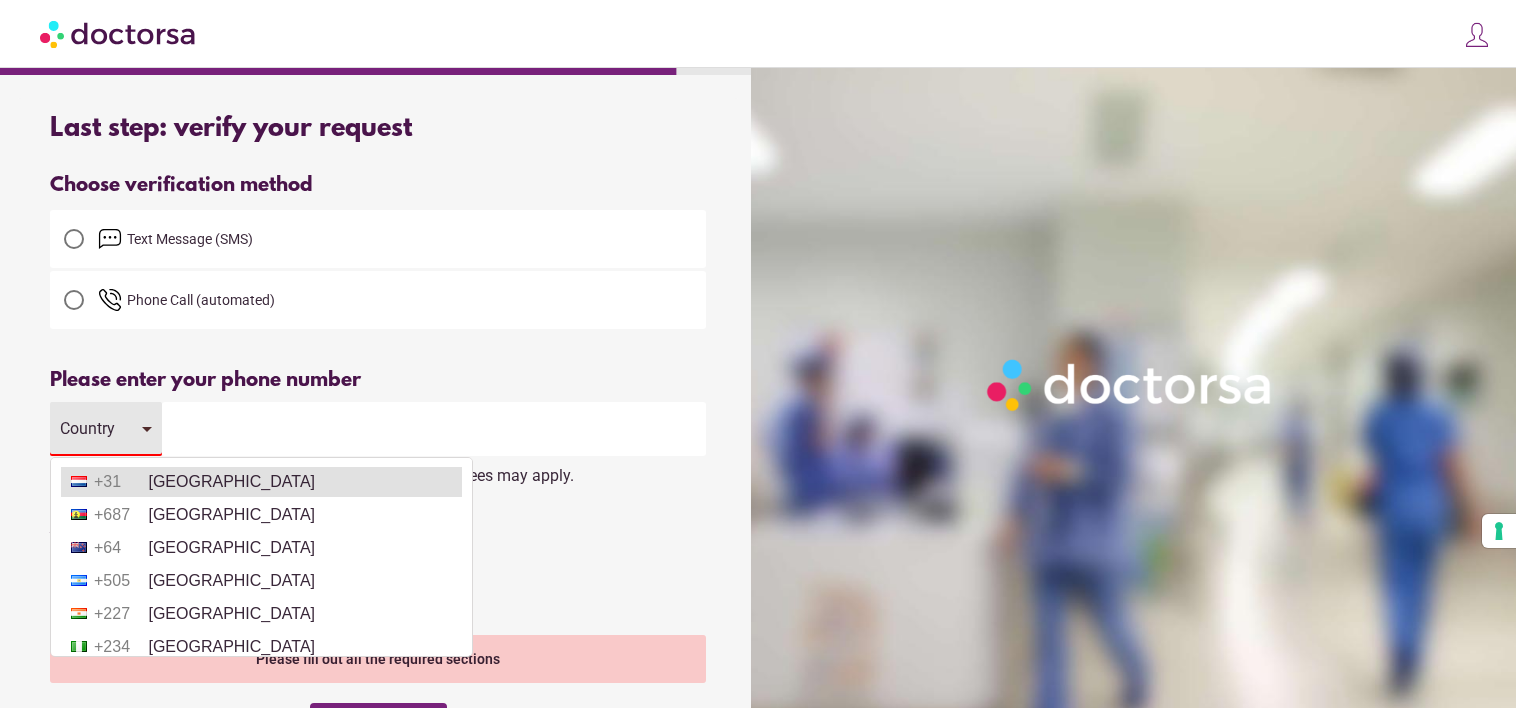 click on "+31   Netherlands" at bounding box center (261, 482) 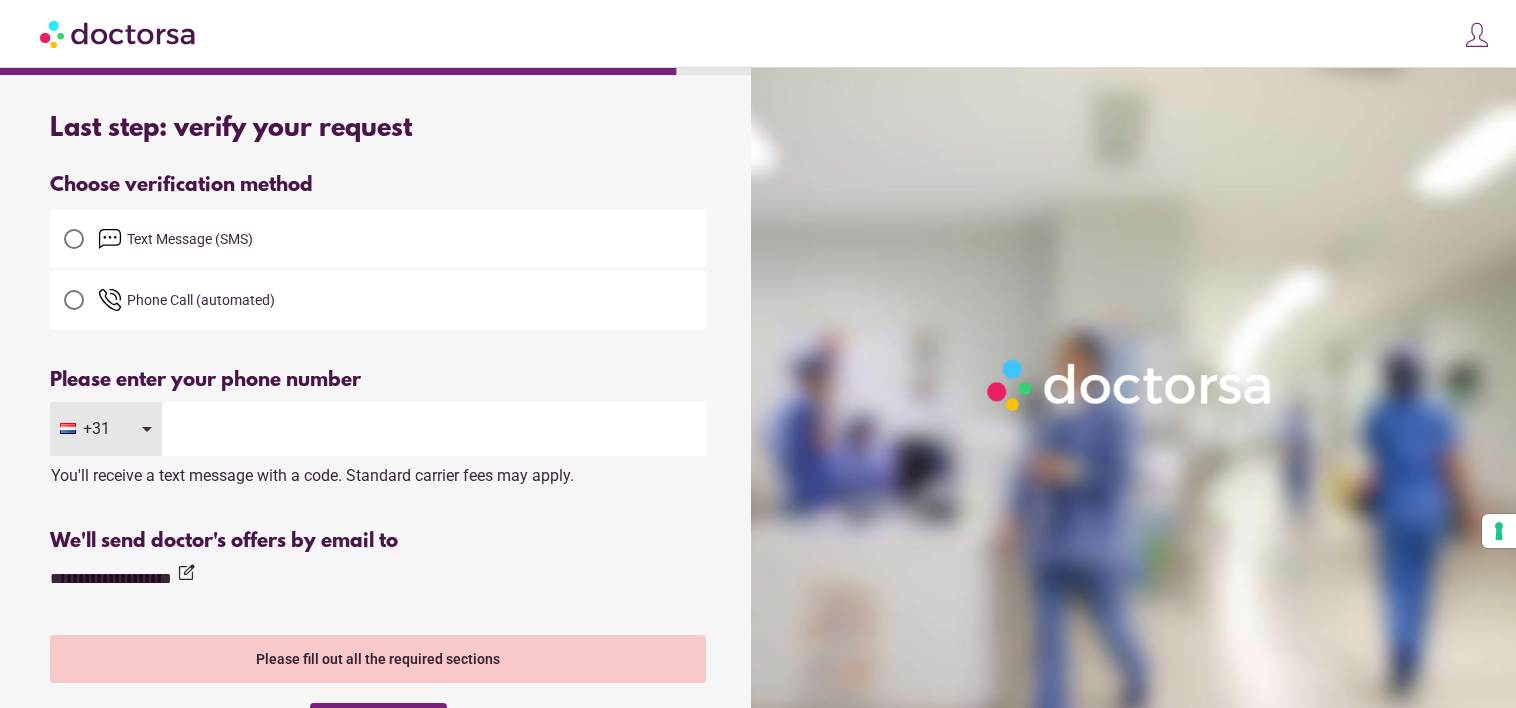 click at bounding box center [434, 429] 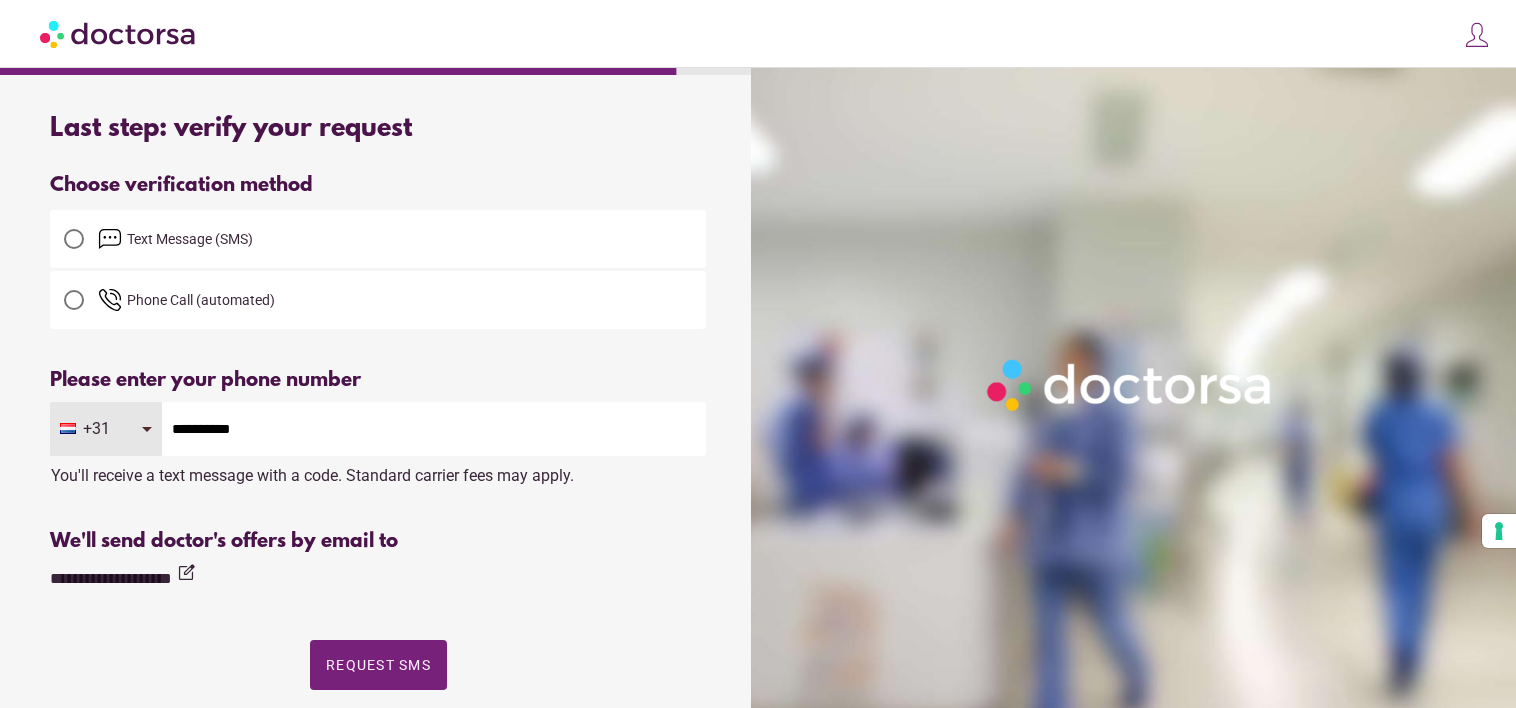 click on "**********" at bounding box center [434, 429] 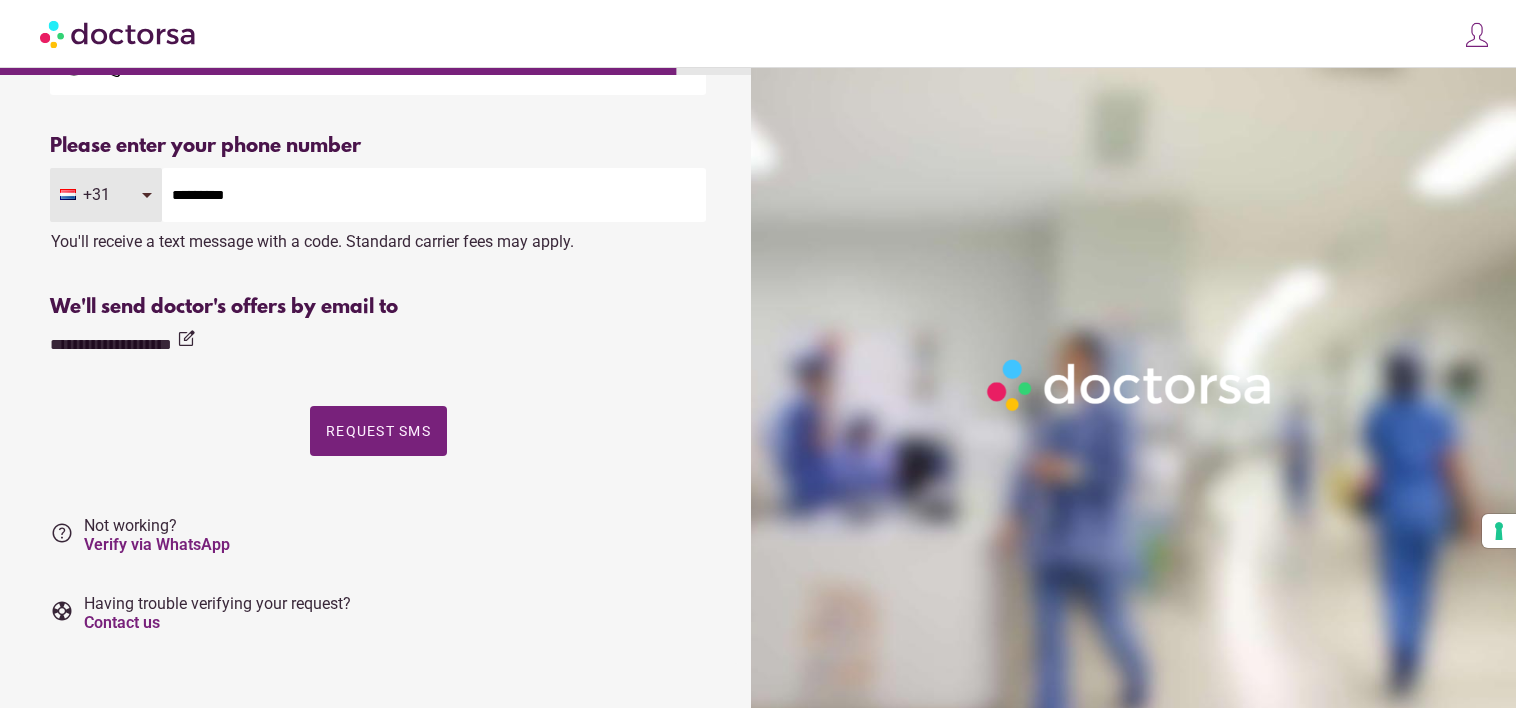 scroll, scrollTop: 242, scrollLeft: 0, axis: vertical 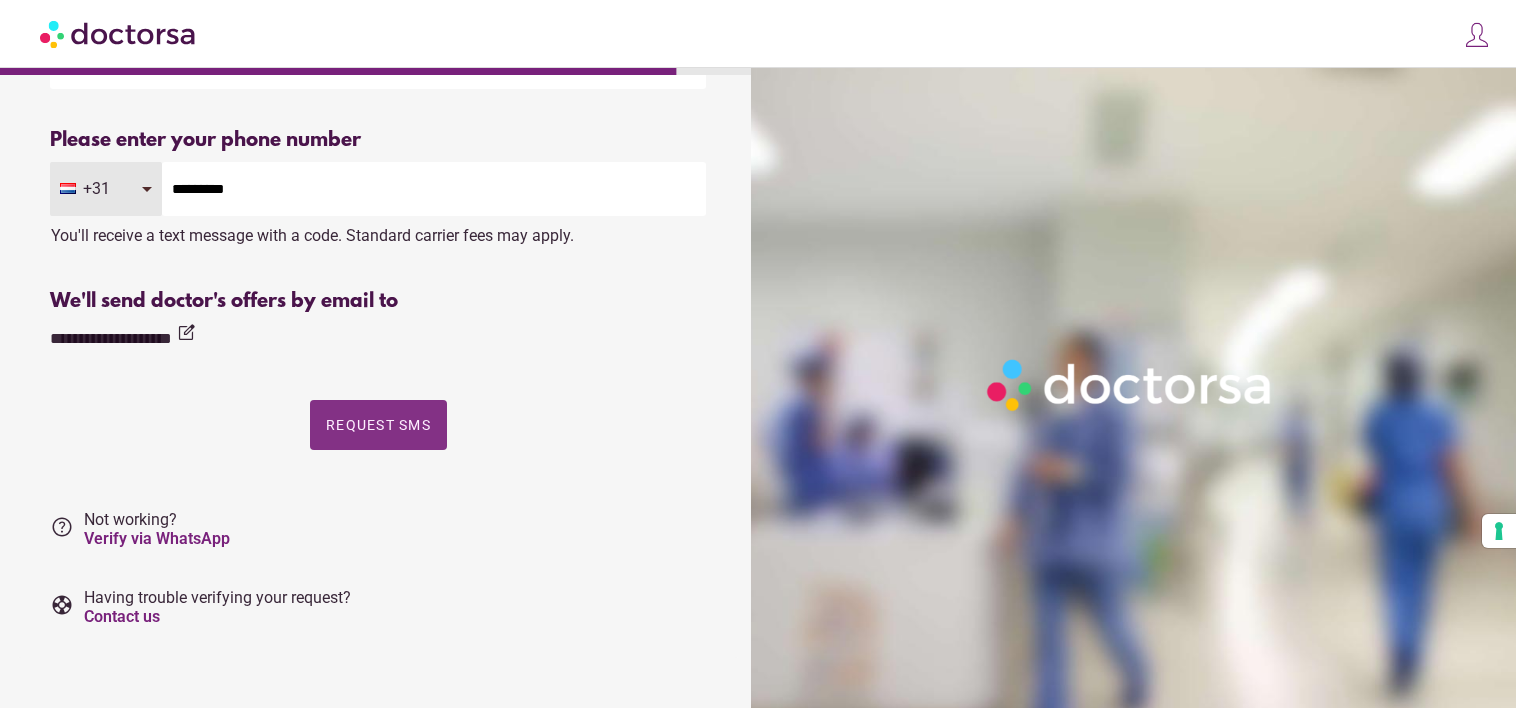 type on "*********" 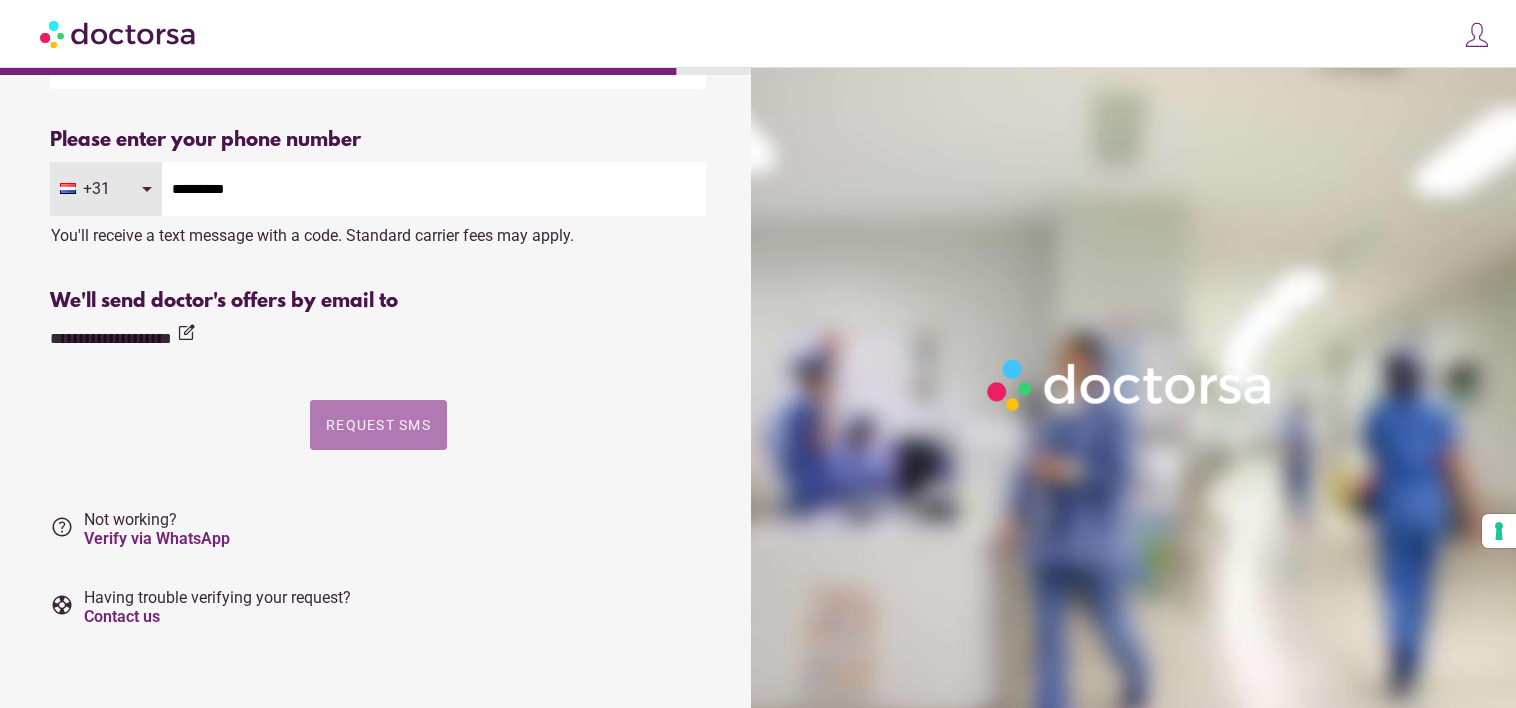 click at bounding box center (378, 425) 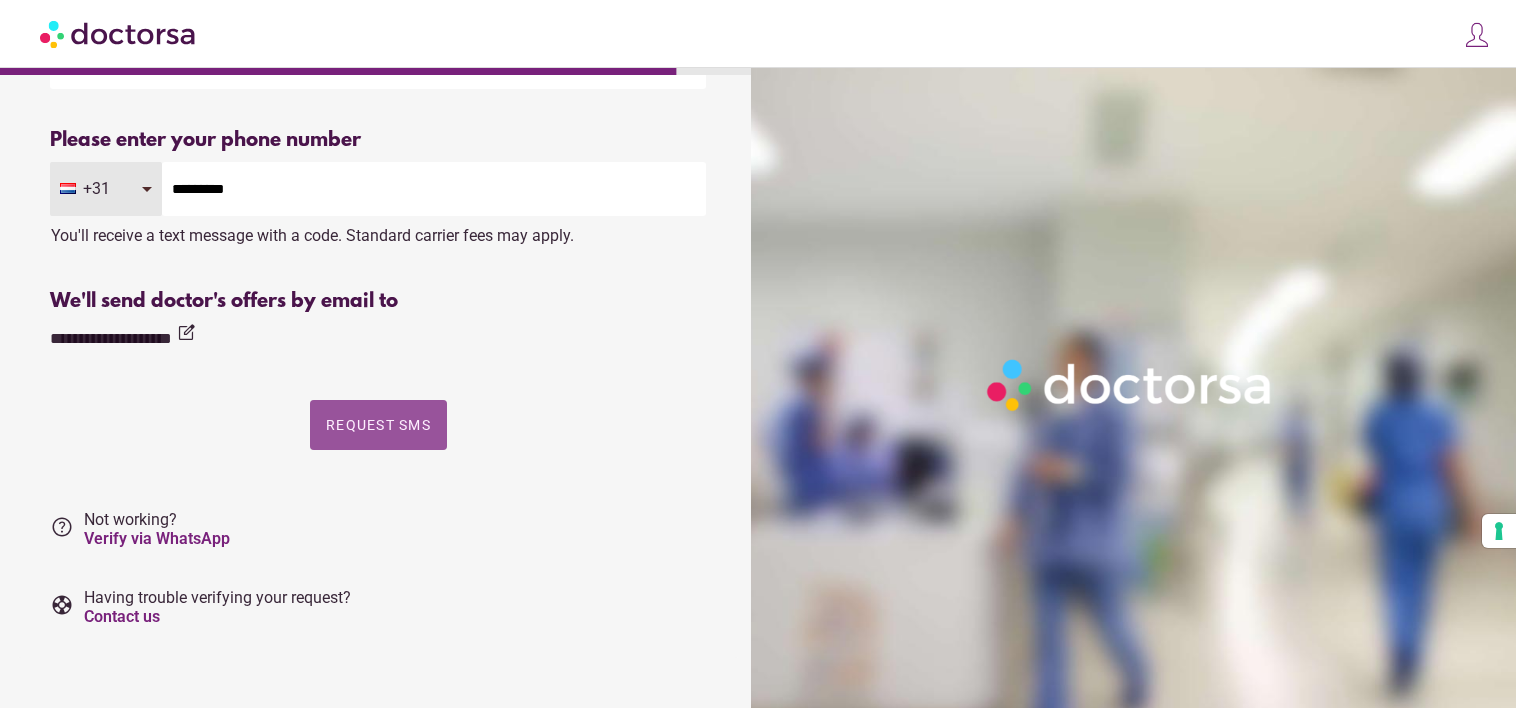 scroll, scrollTop: 0, scrollLeft: 0, axis: both 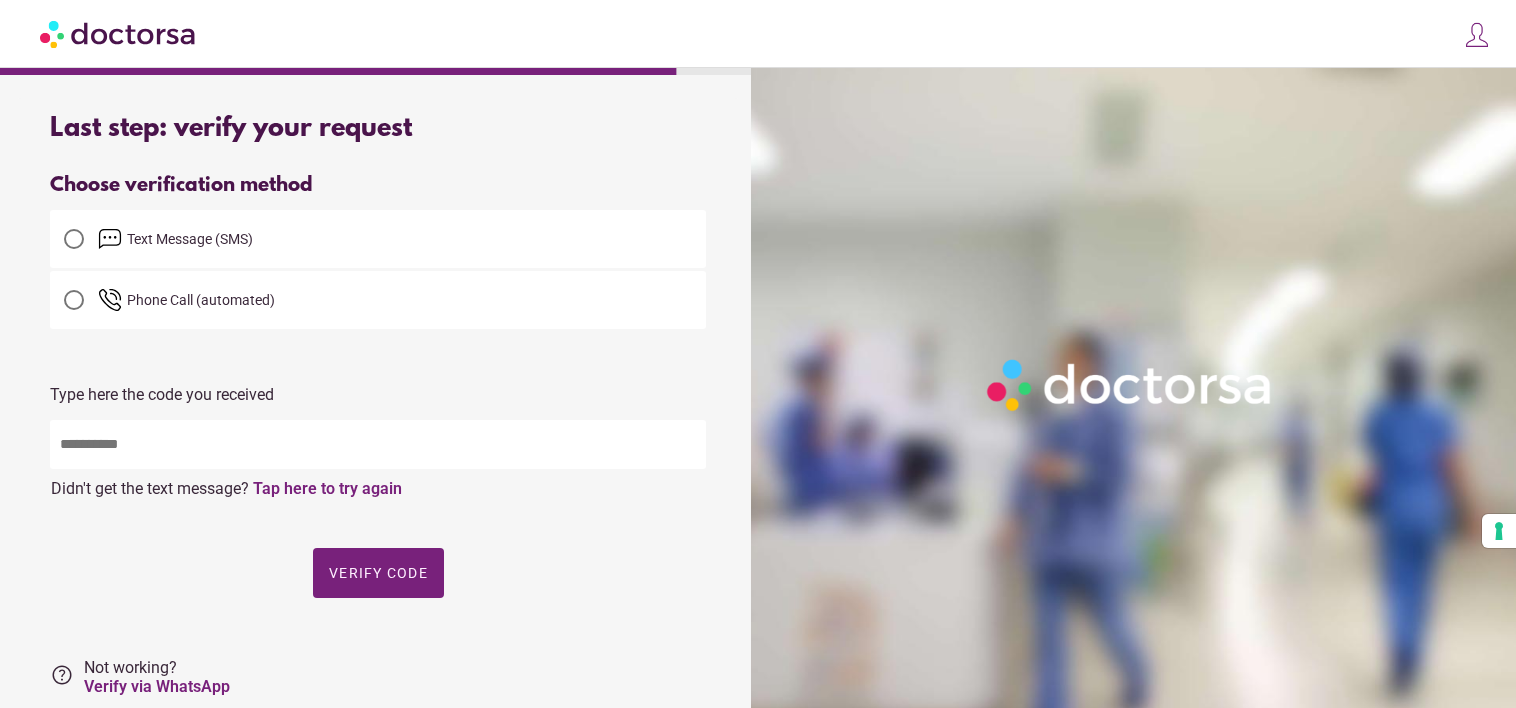click at bounding box center [378, 444] 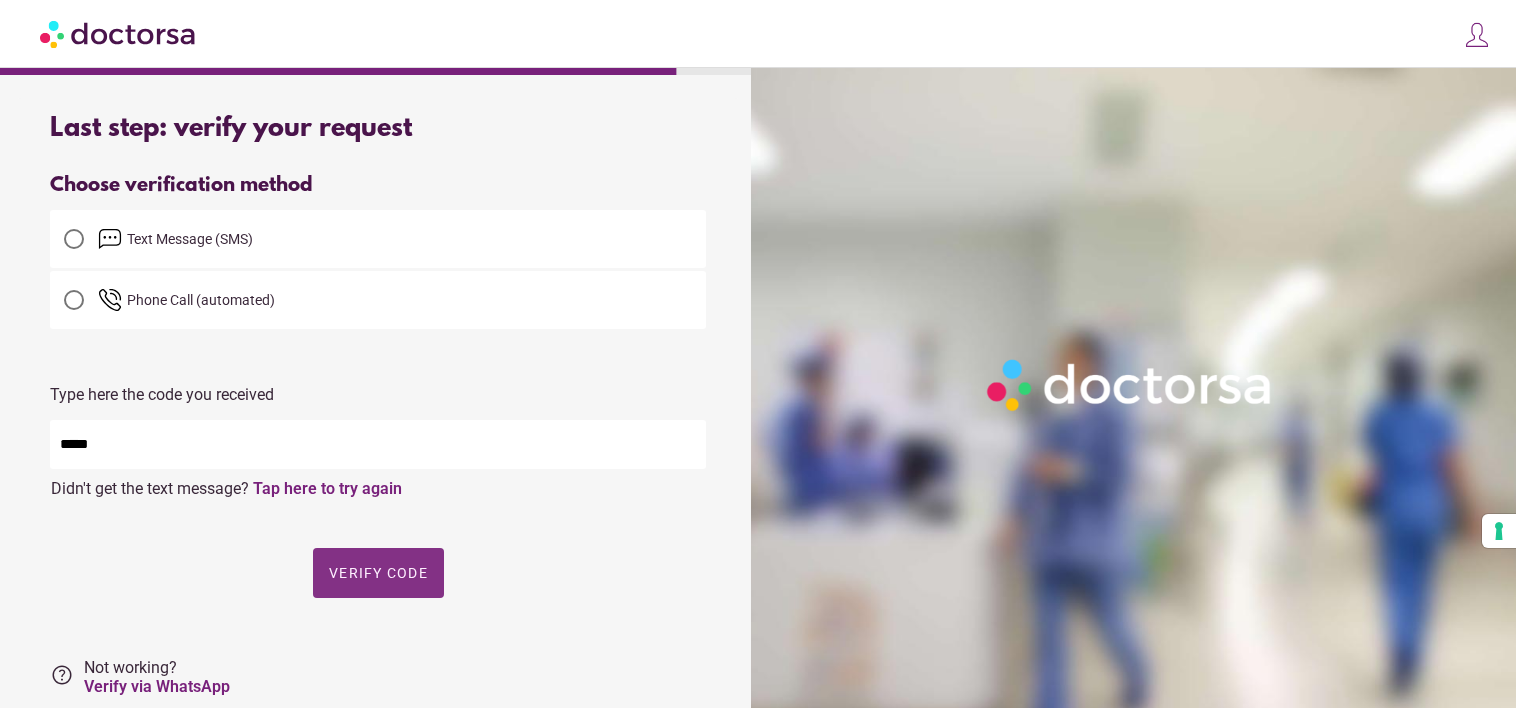 type on "*****" 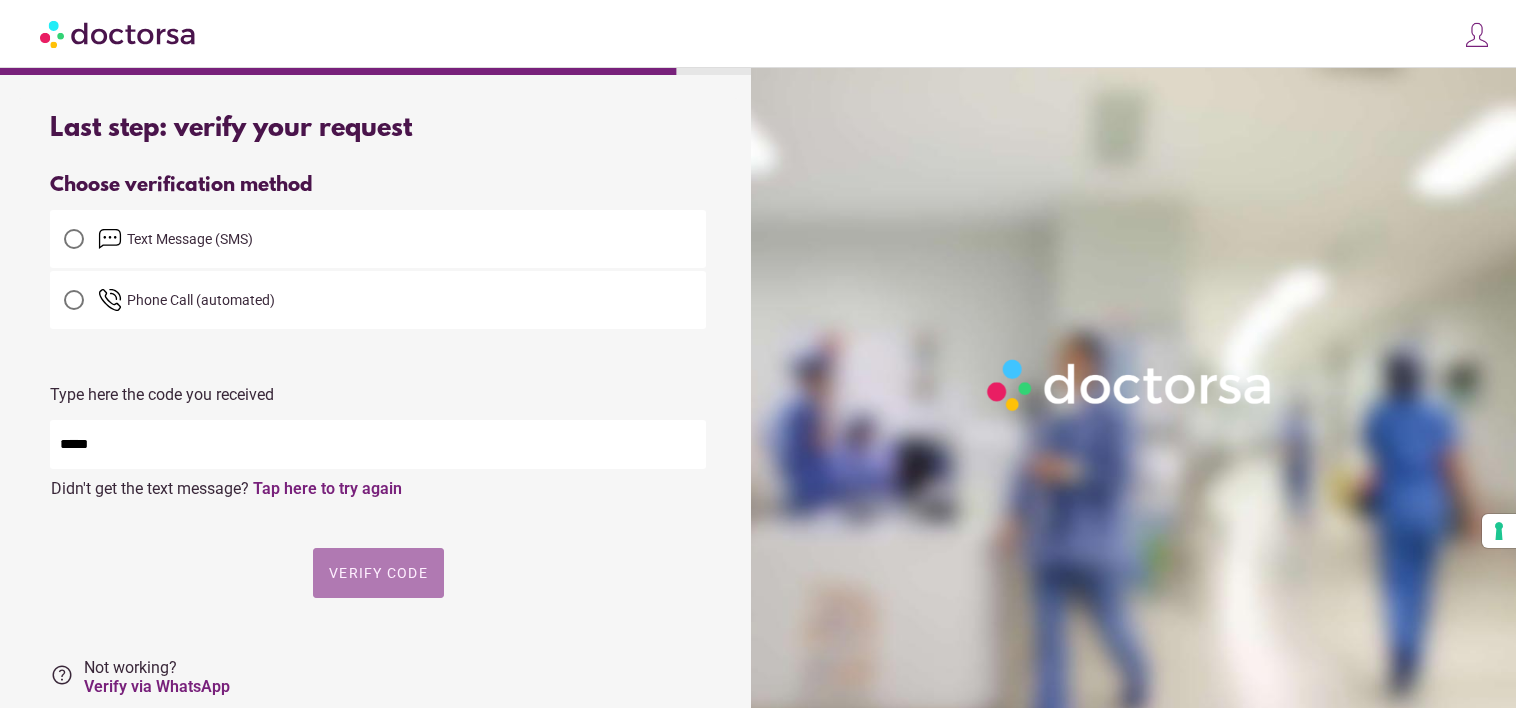click on "Verify code" at bounding box center (378, 573) 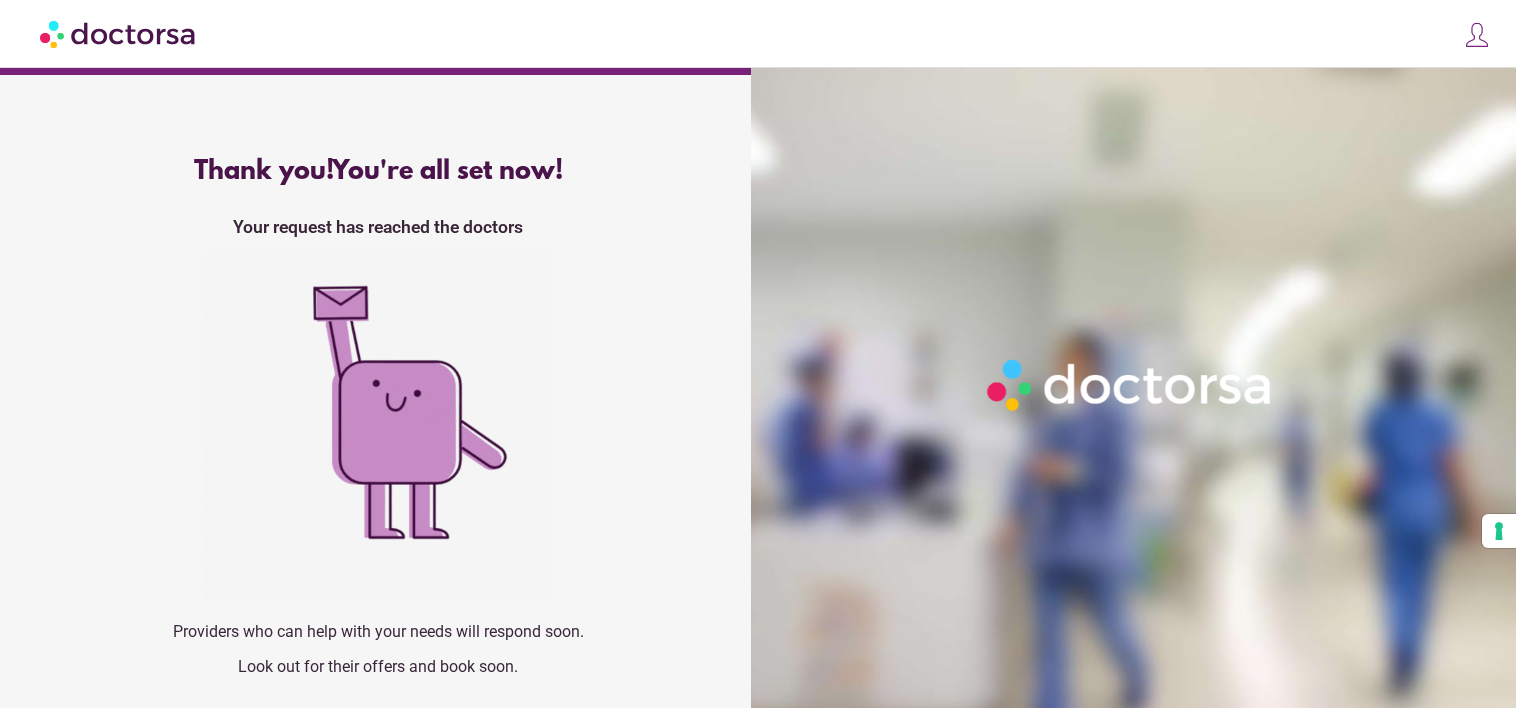scroll, scrollTop: 0, scrollLeft: 0, axis: both 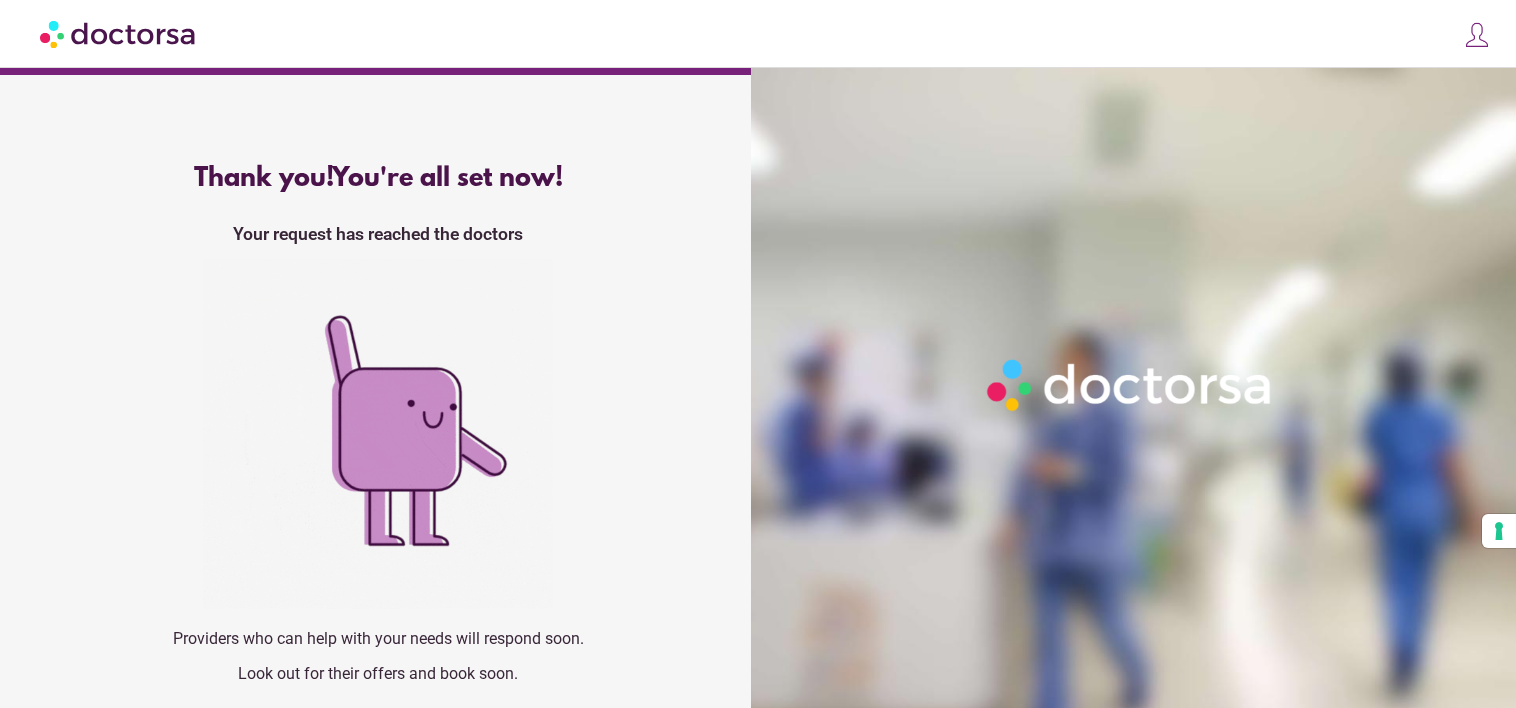 click at bounding box center [119, 33] 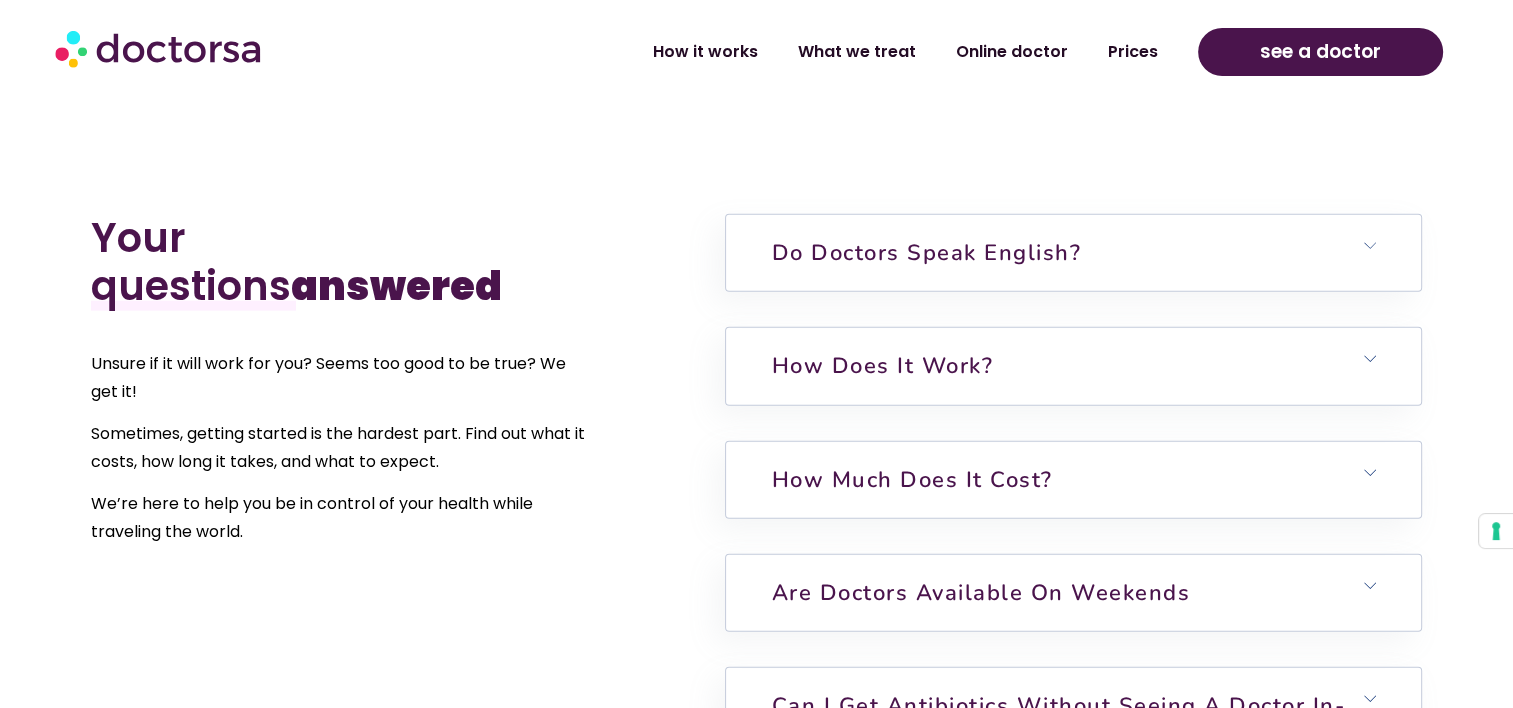 scroll, scrollTop: 4652, scrollLeft: 0, axis: vertical 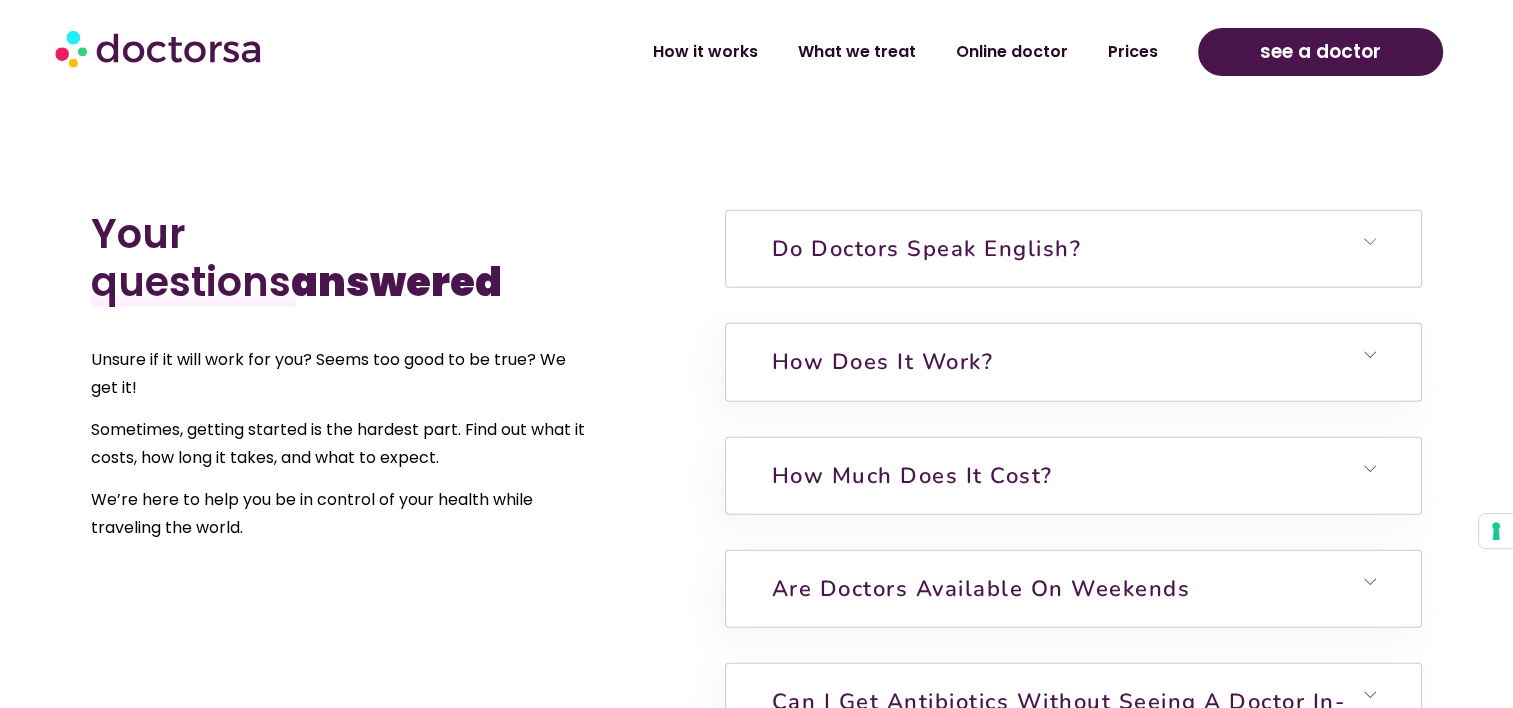 click on "Do doctors speak English?" at bounding box center [1073, 249] 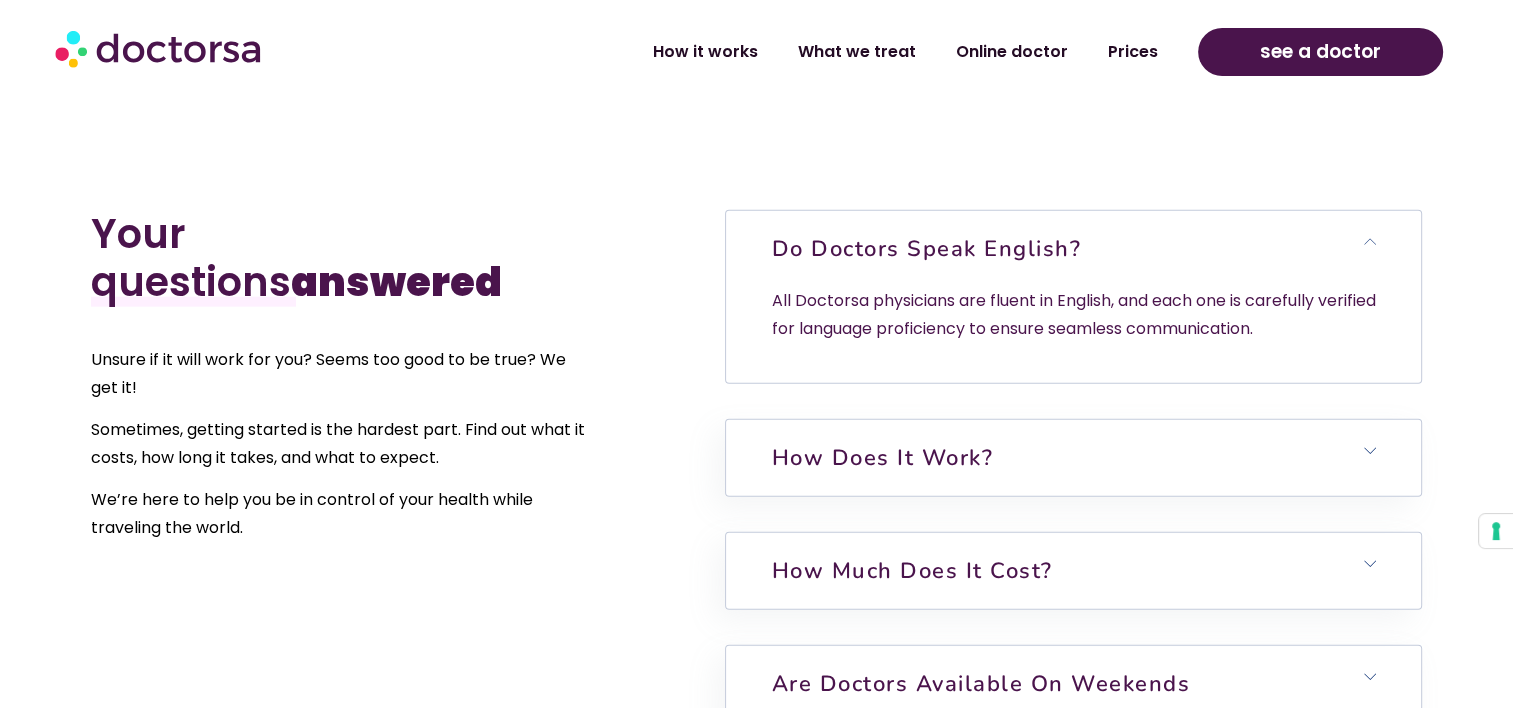 click on "Do doctors speak English?" at bounding box center [1073, 249] 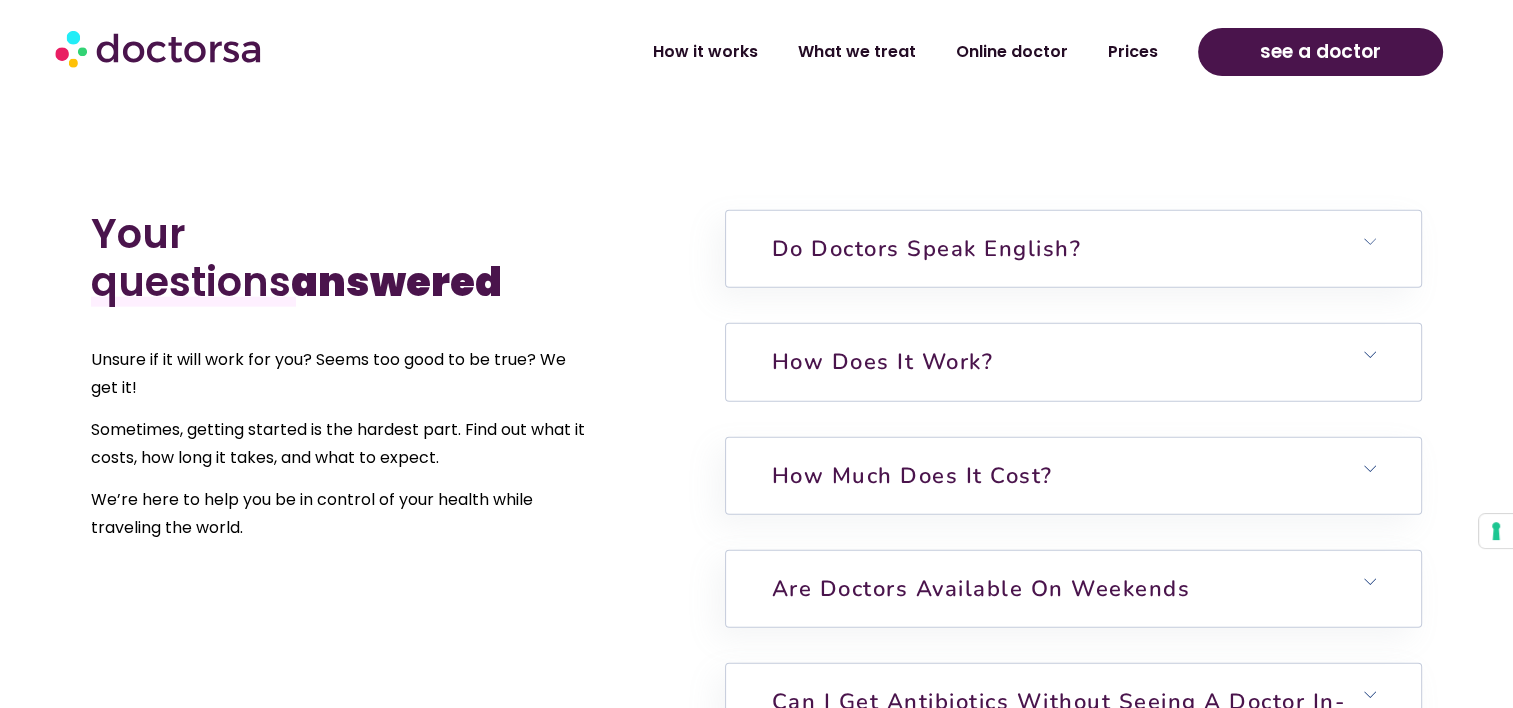click on "How does it work?" at bounding box center [882, 362] 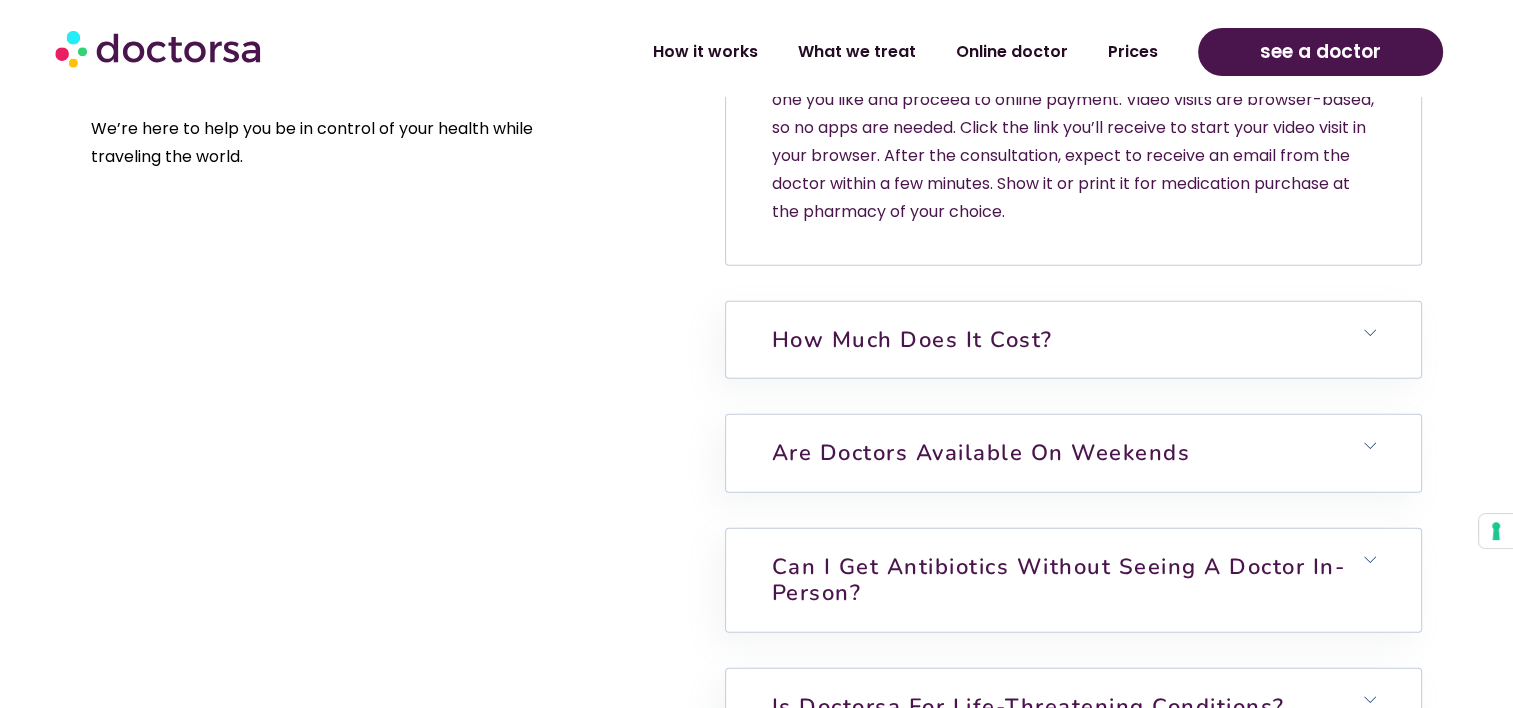 scroll, scrollTop: 5024, scrollLeft: 0, axis: vertical 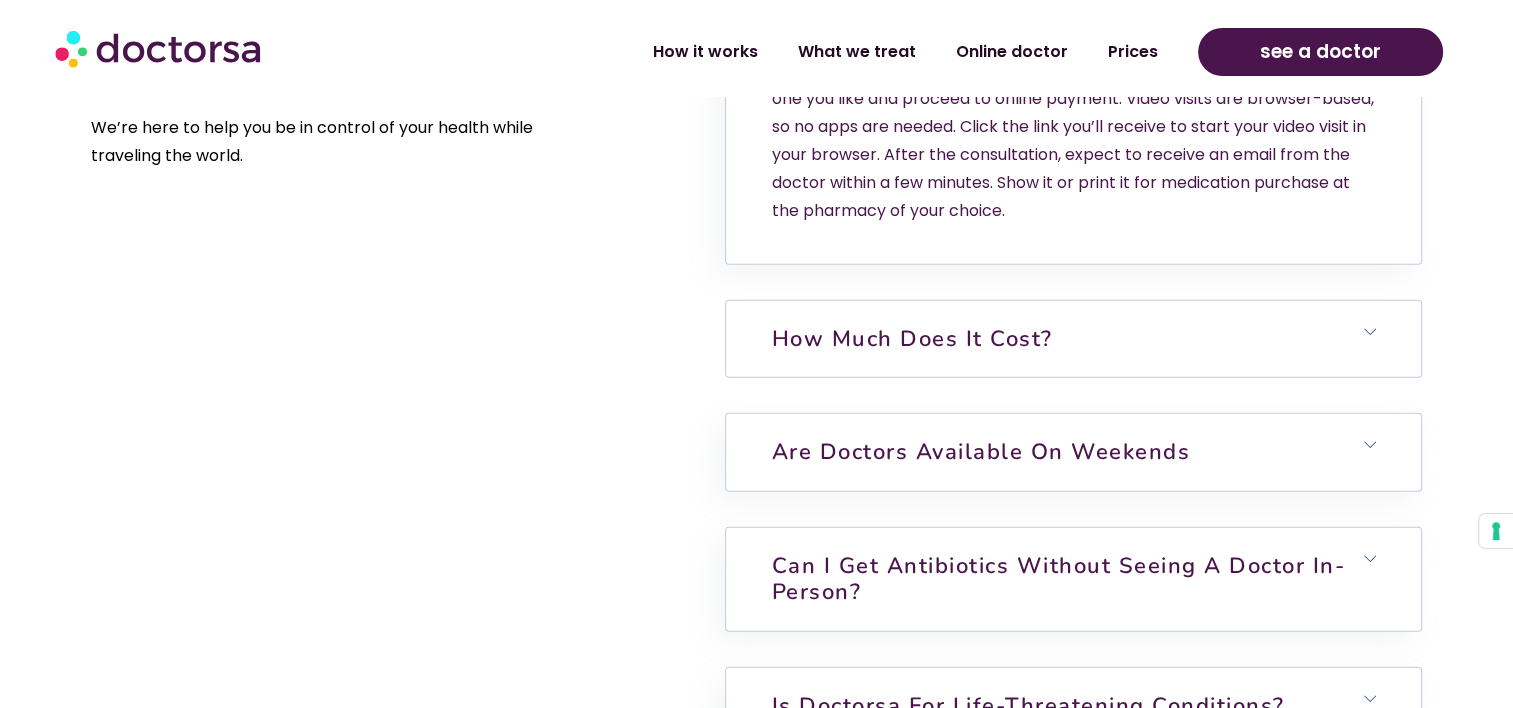 click on "How much does it cost?" at bounding box center (911, 339) 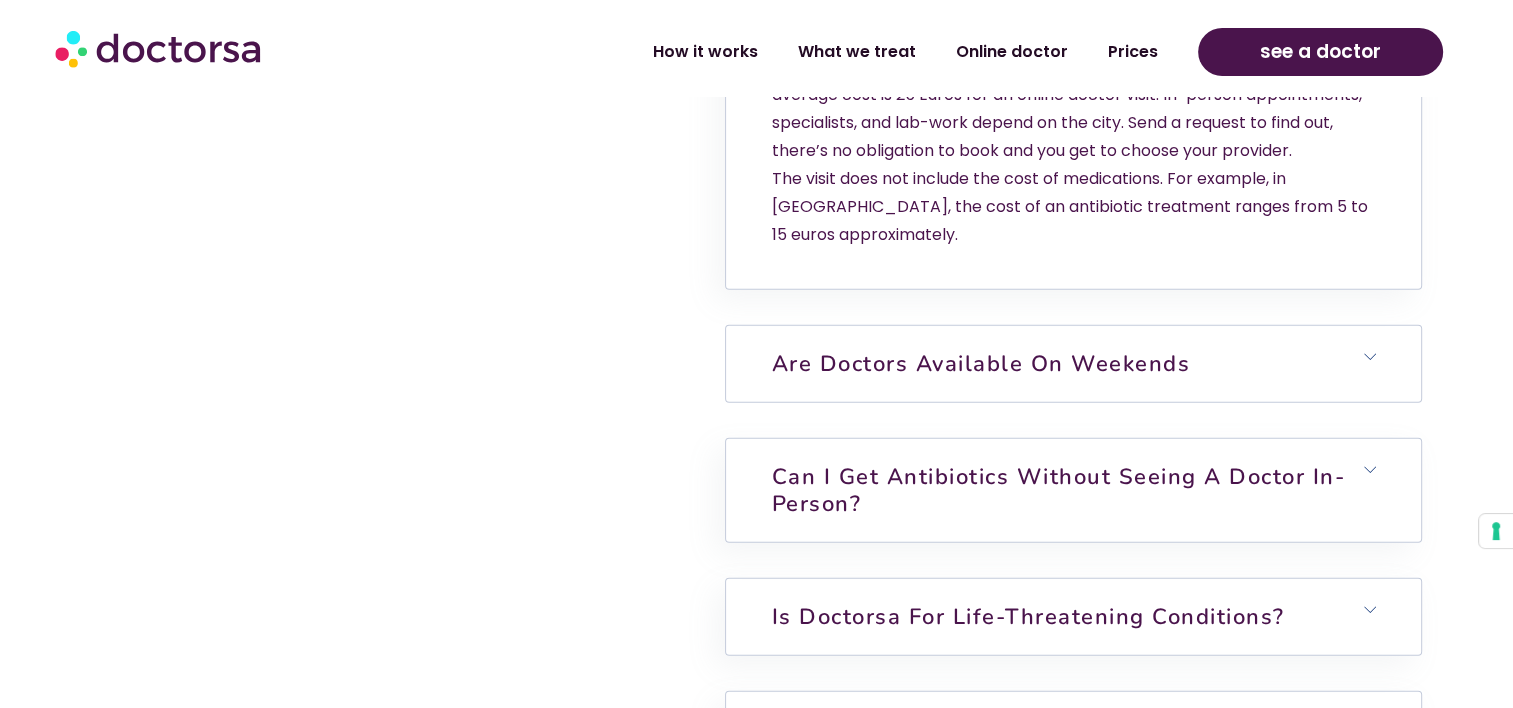 scroll, scrollTop: 5399, scrollLeft: 0, axis: vertical 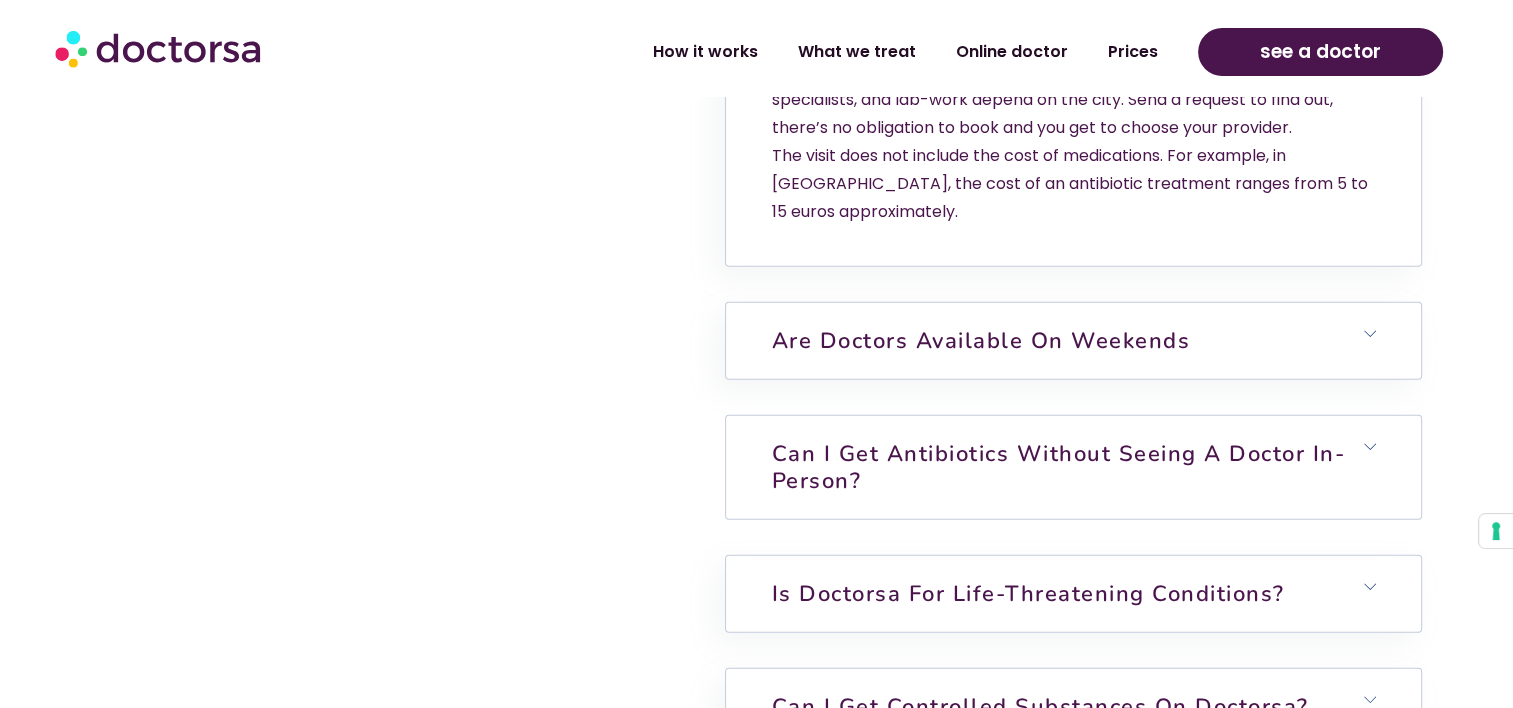 click on "Can I get antibiotics without seeing a doctor in-person?" at bounding box center (1073, 467) 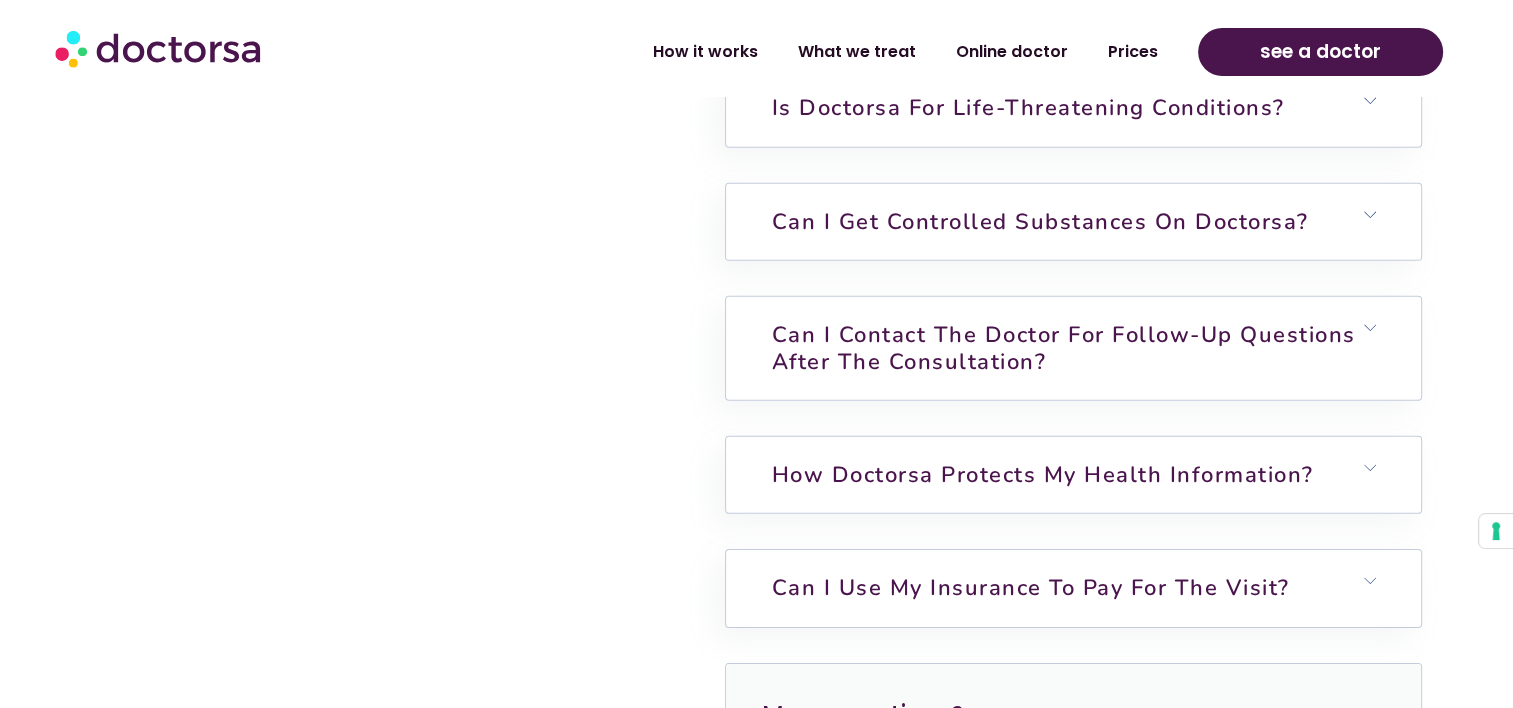 scroll, scrollTop: 6095, scrollLeft: 0, axis: vertical 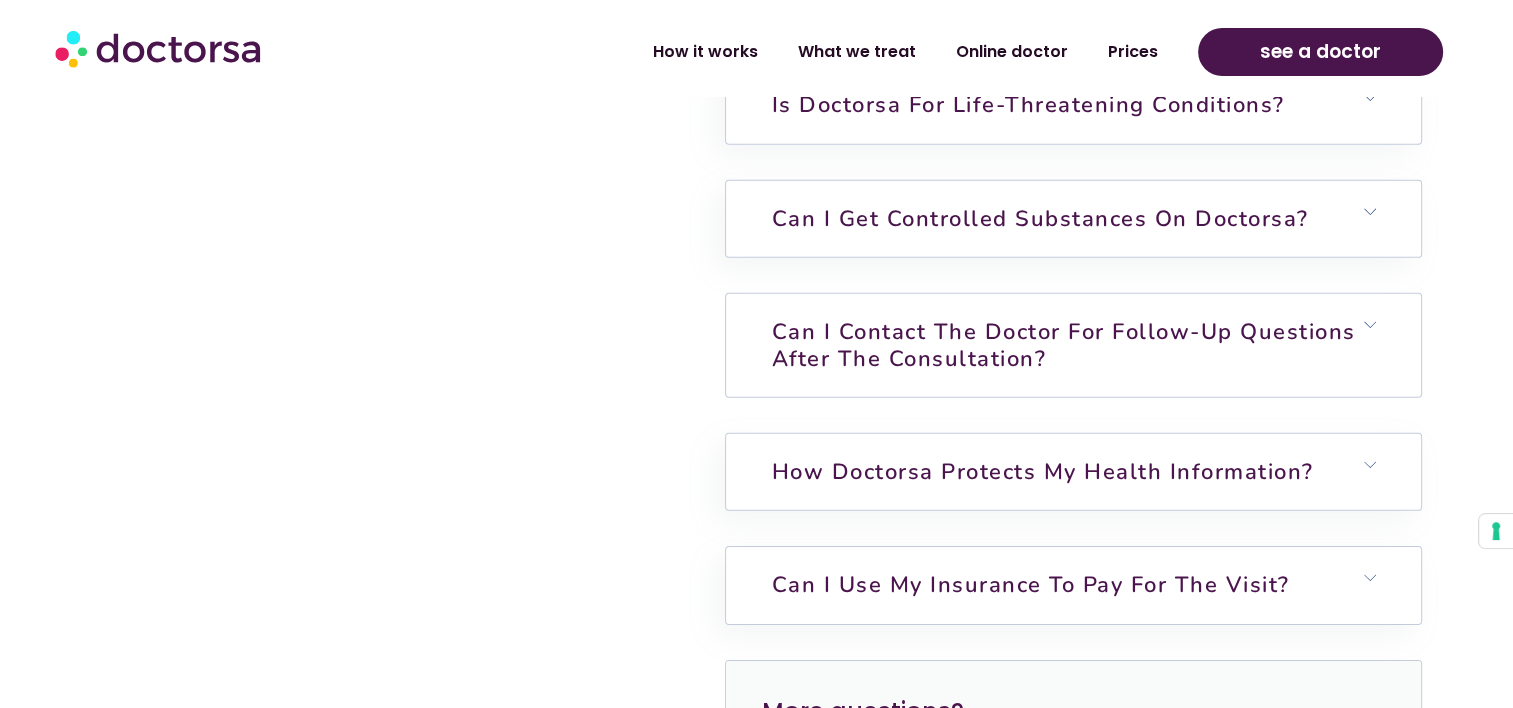 click on "Can I contact the doctor for follow-up questions after the consultation?" at bounding box center (1073, 345) 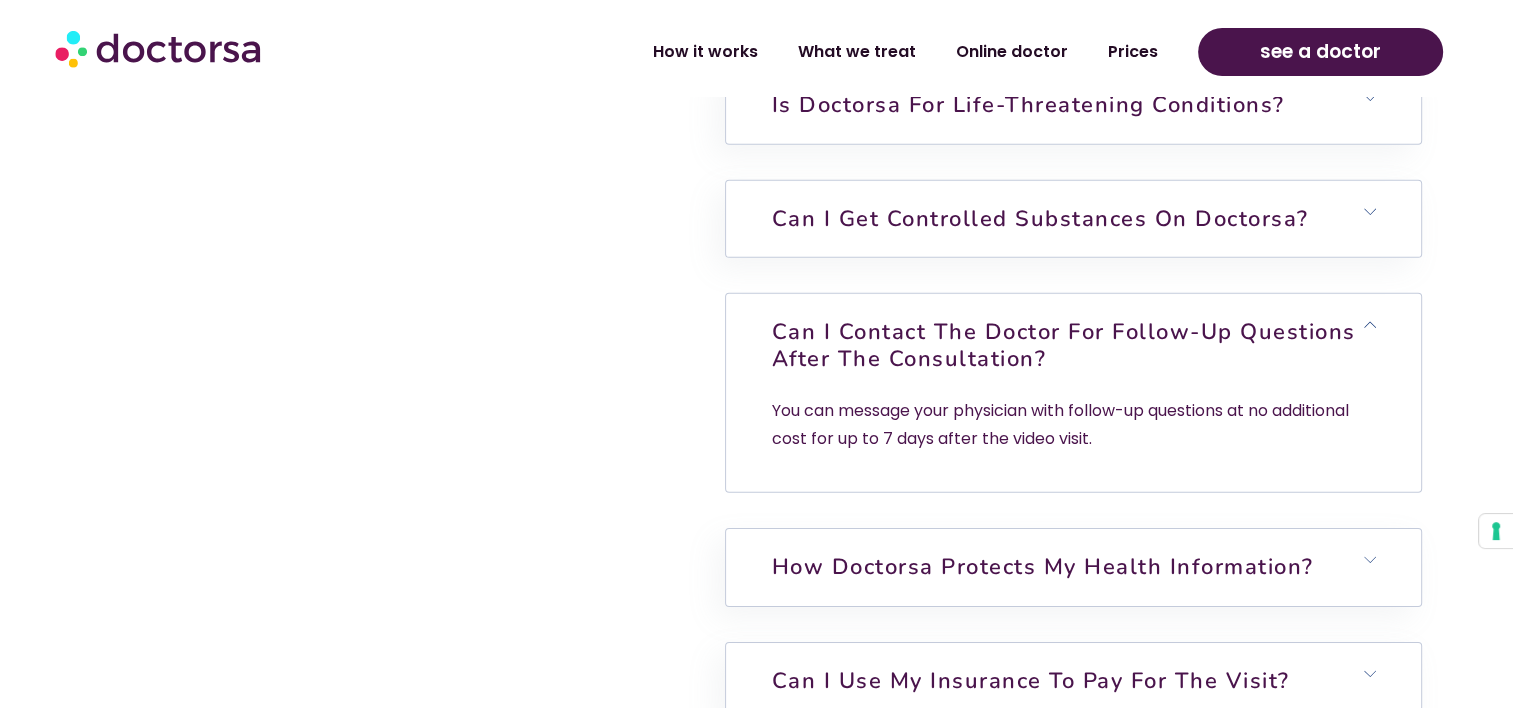 scroll, scrollTop: 6206, scrollLeft: 0, axis: vertical 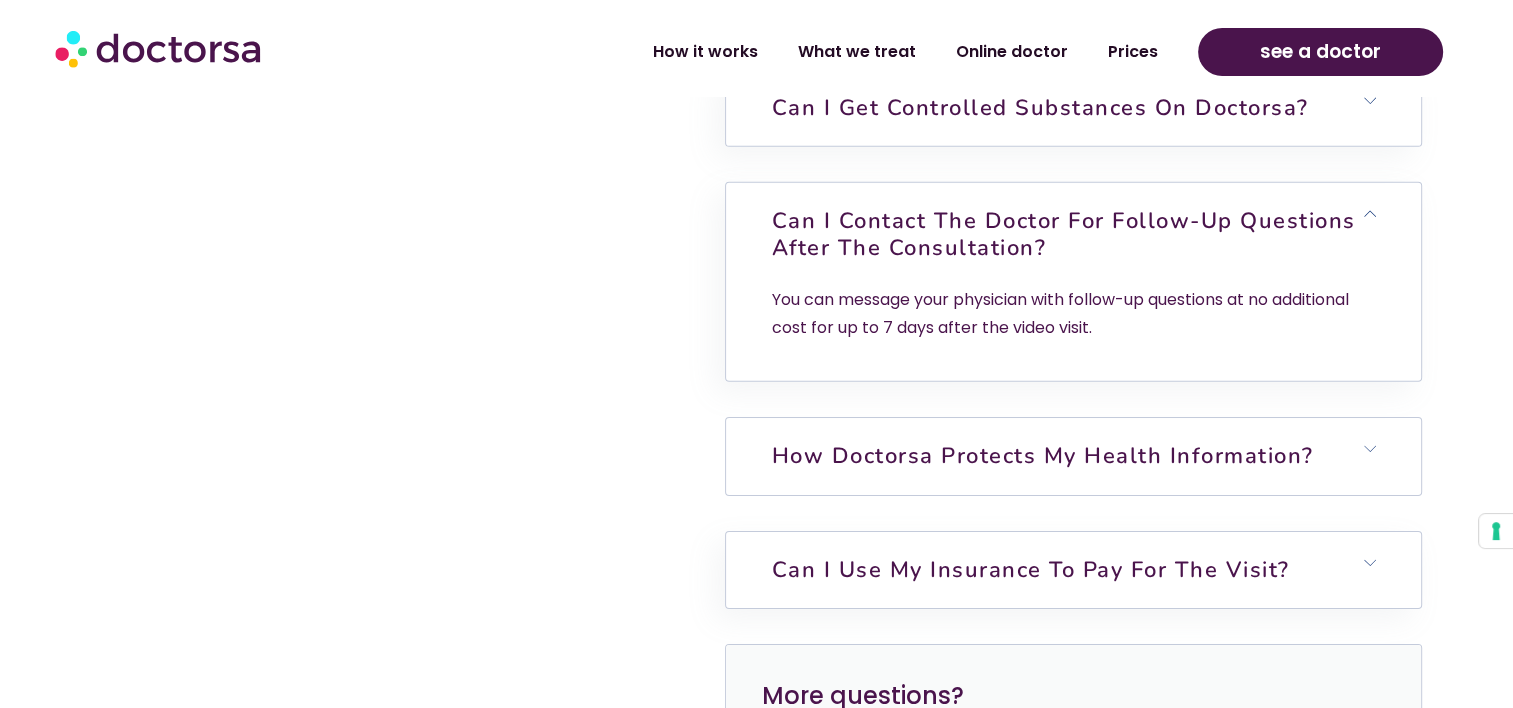 click on "How Doctorsa protects my health information?" at bounding box center (1042, 456) 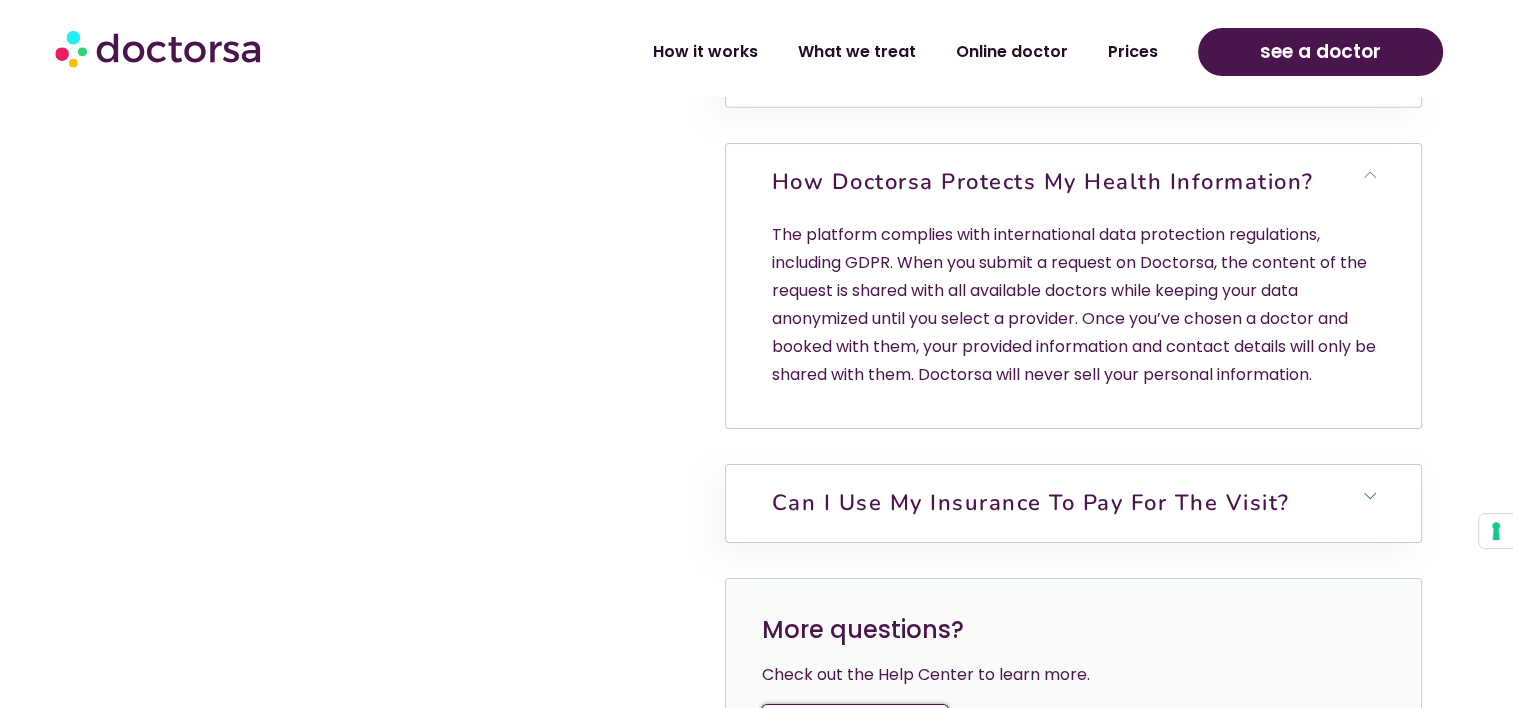 scroll, scrollTop: 6484, scrollLeft: 0, axis: vertical 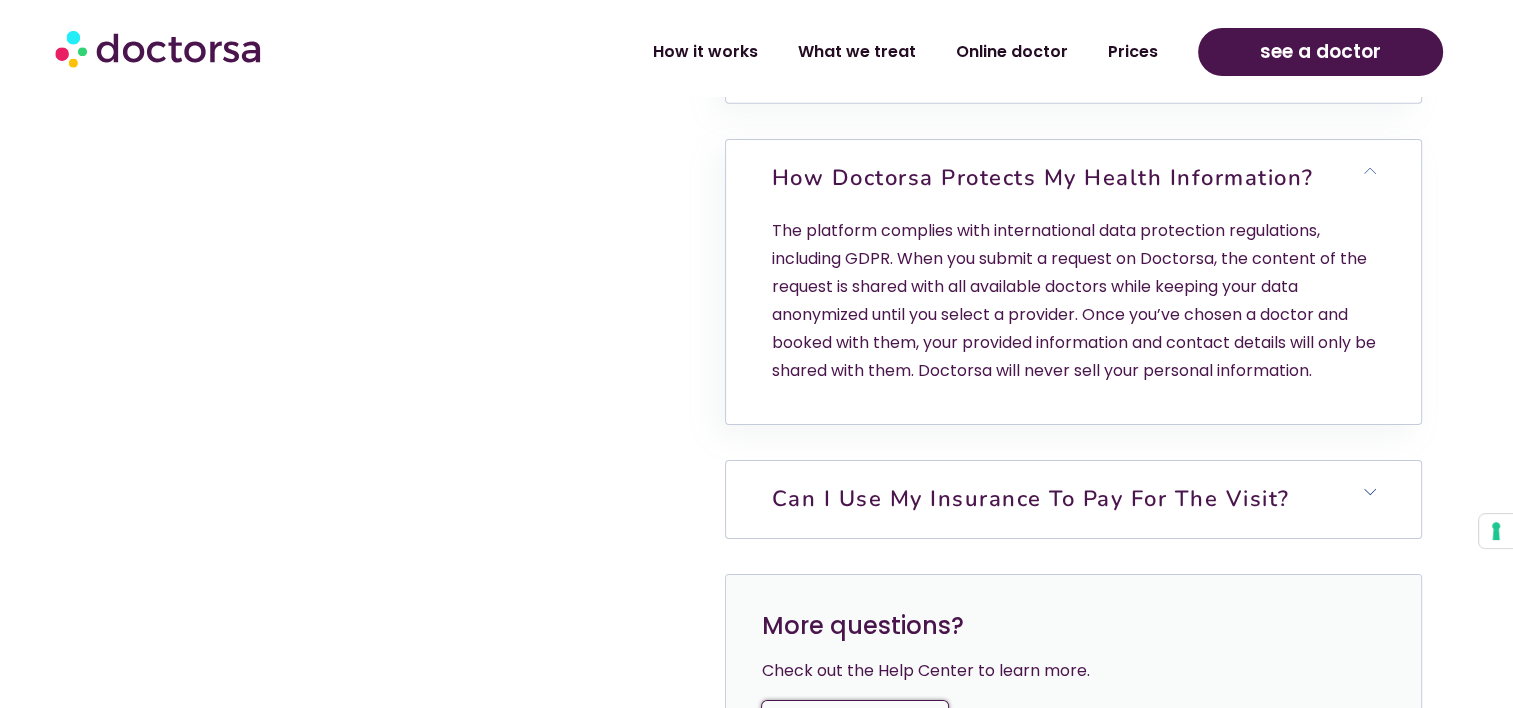 click on "Can I use my insurance to pay for the visit?" at bounding box center [1030, 499] 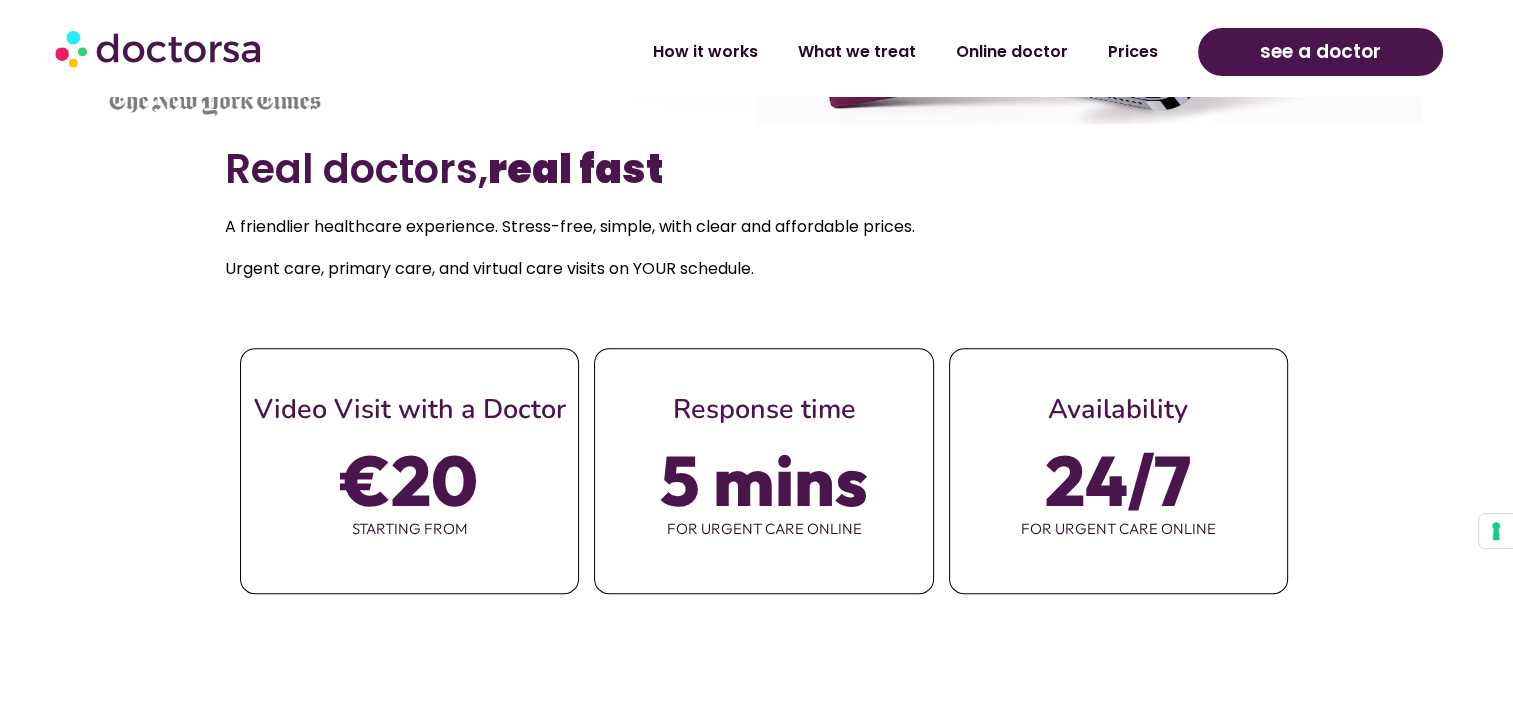 scroll, scrollTop: 740, scrollLeft: 0, axis: vertical 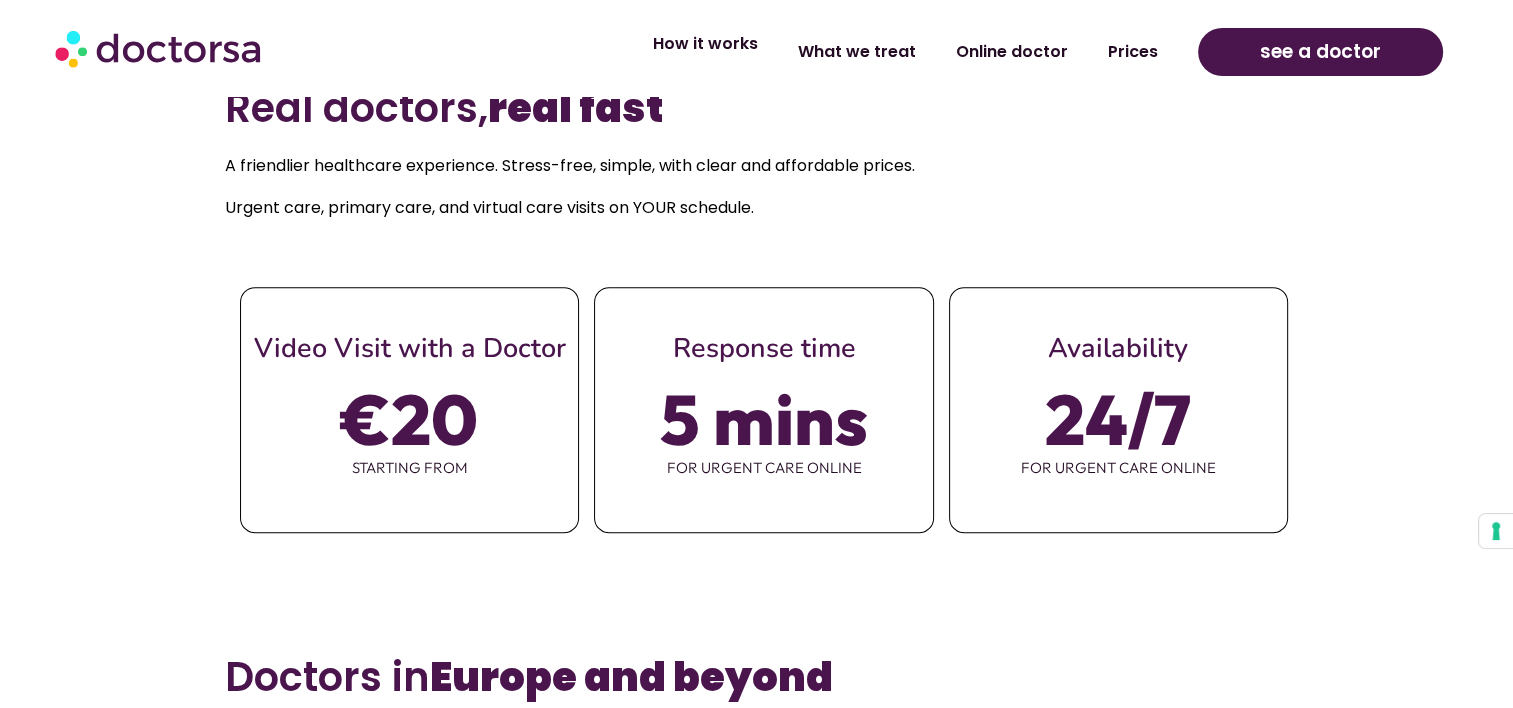 click on "How it works" 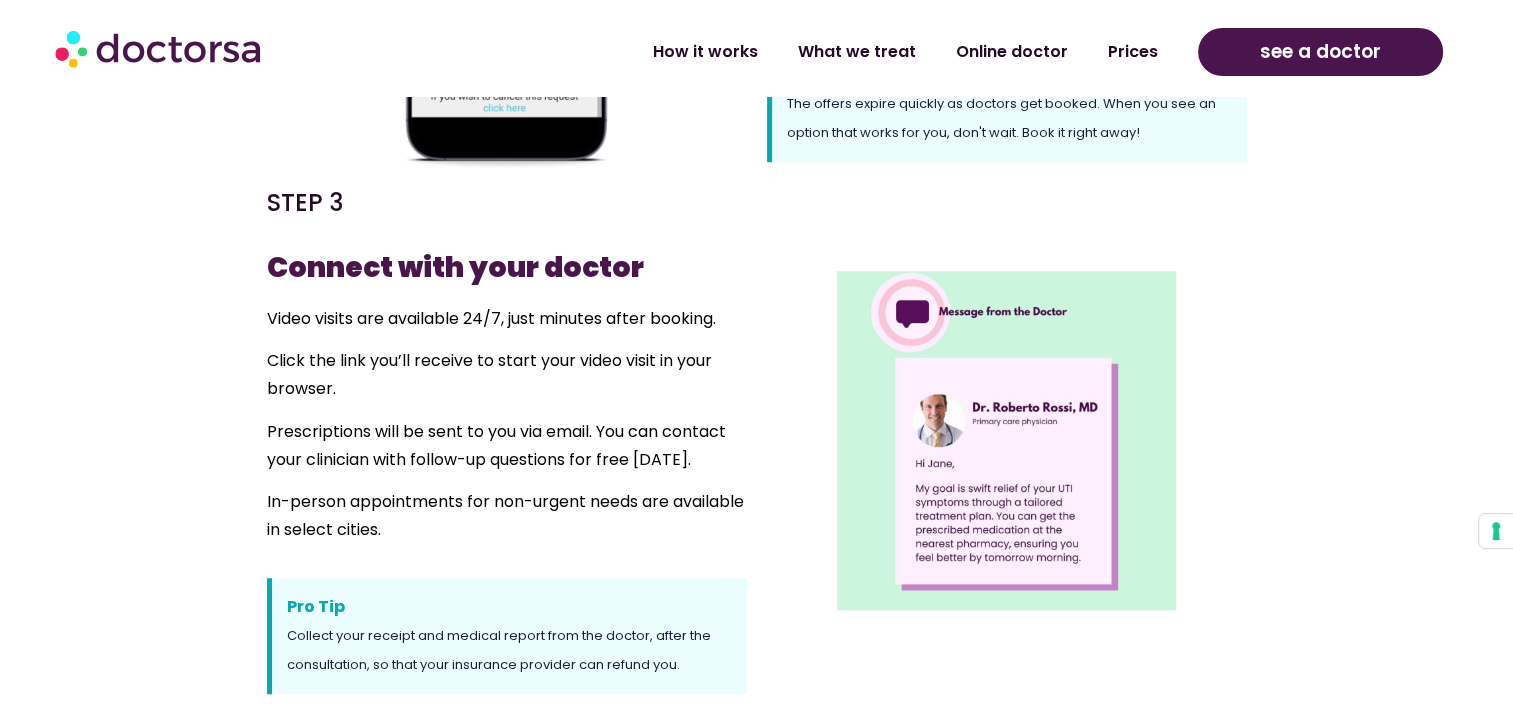 scroll, scrollTop: 1472, scrollLeft: 0, axis: vertical 